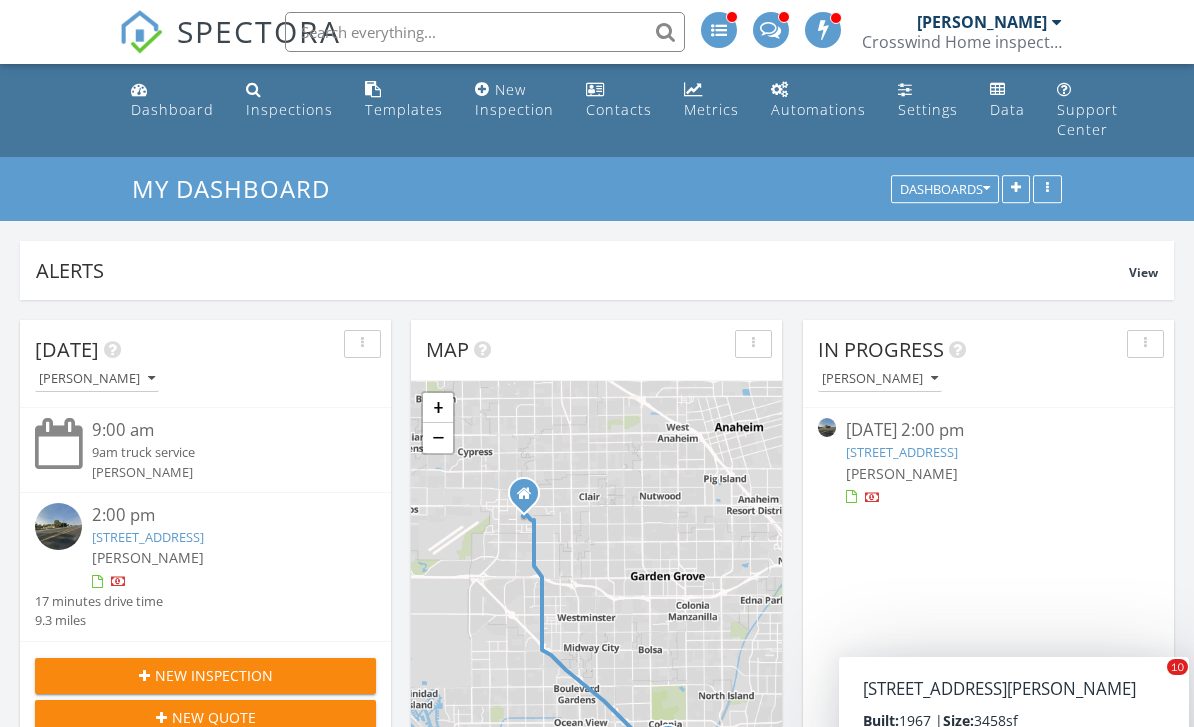 scroll, scrollTop: 783, scrollLeft: 0, axis: vertical 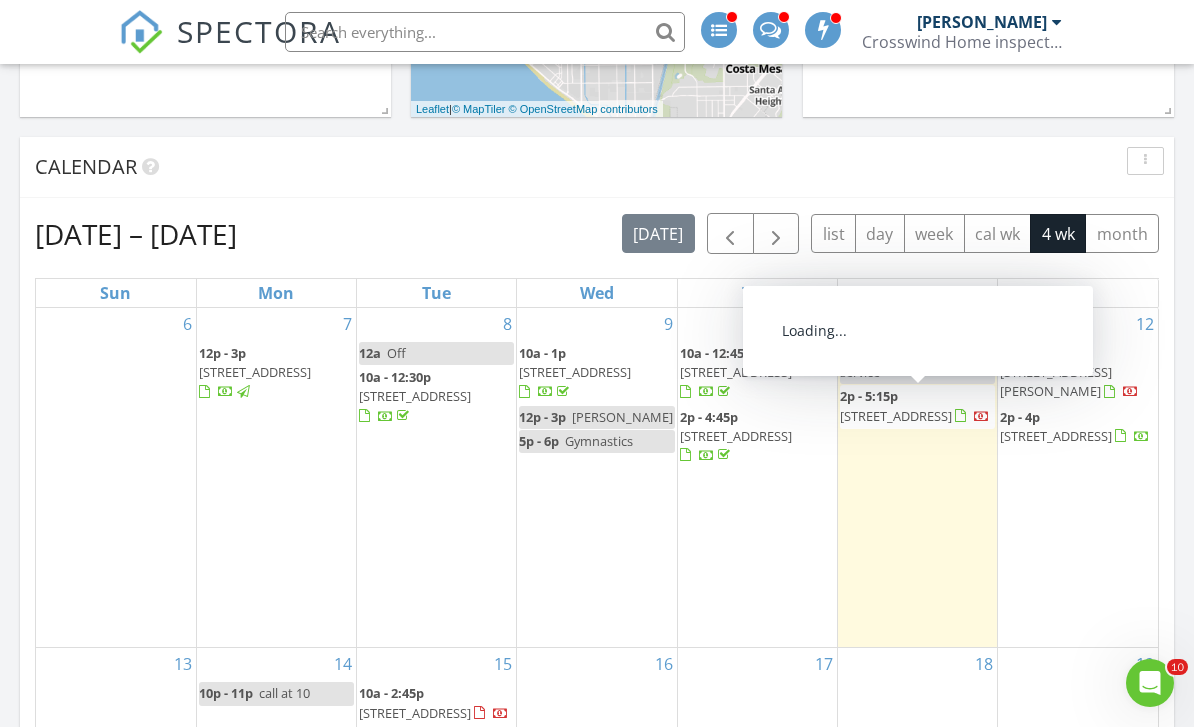 click on "10473 Smoke River Ct, Fountain Valley 92708" at bounding box center (896, 416) 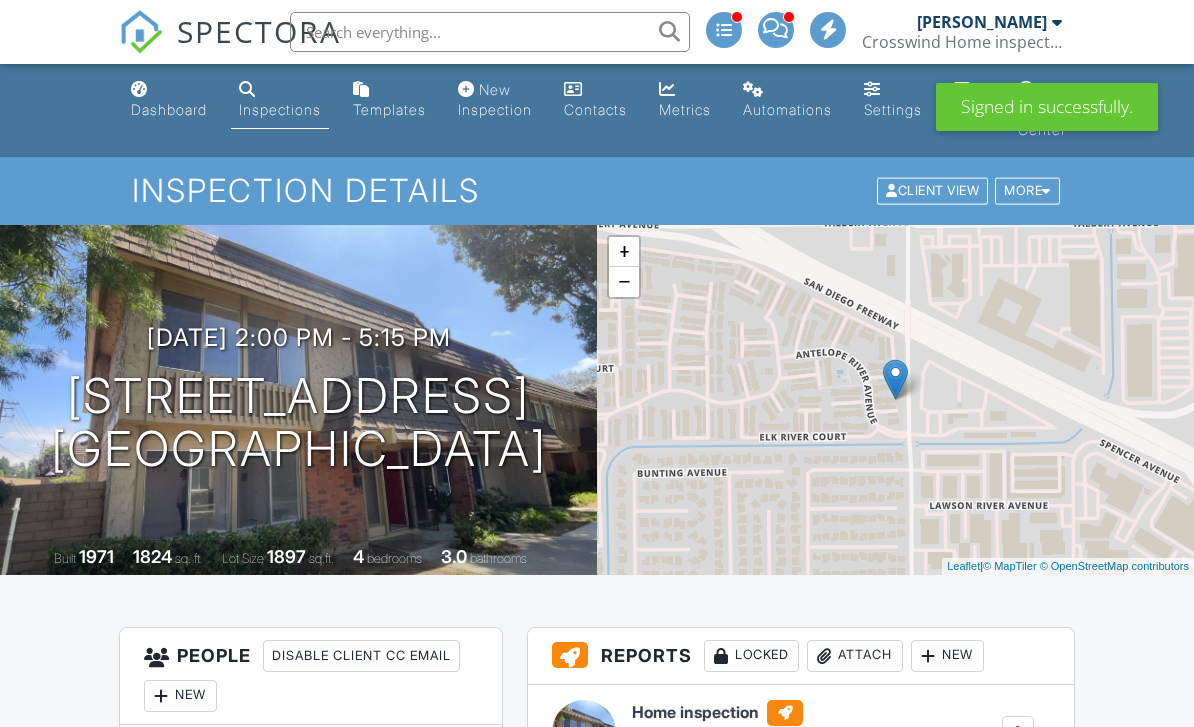 scroll, scrollTop: 0, scrollLeft: 0, axis: both 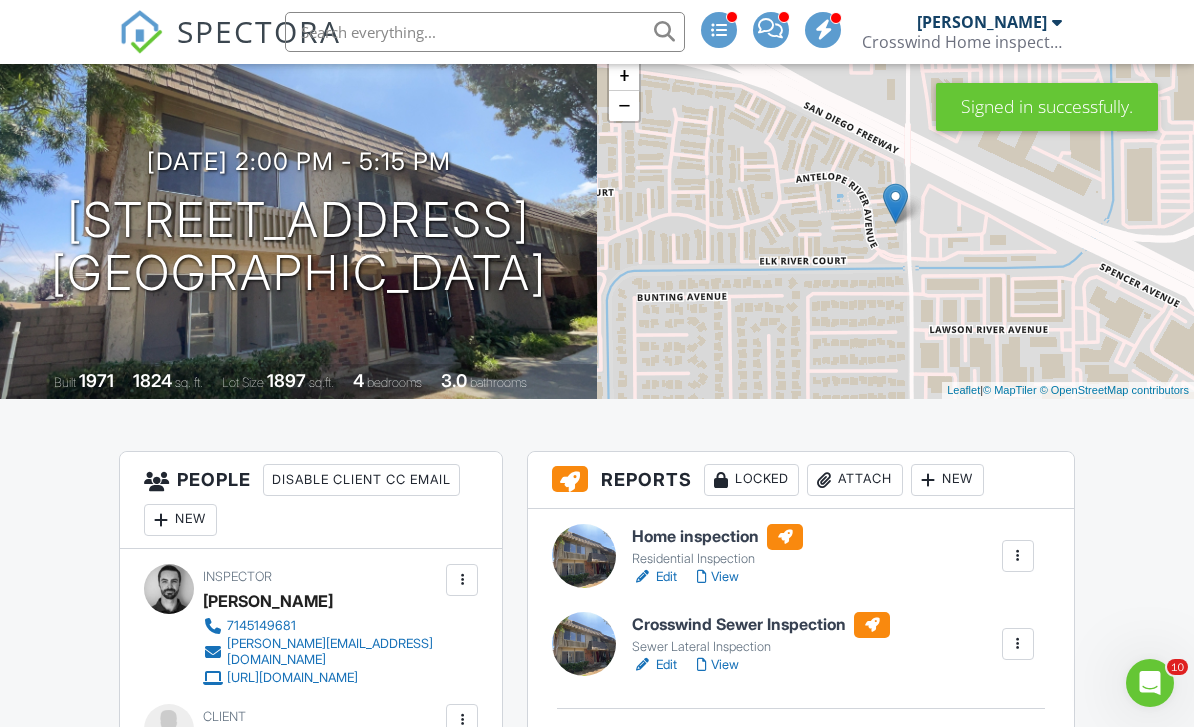 click on "View" at bounding box center [718, 665] 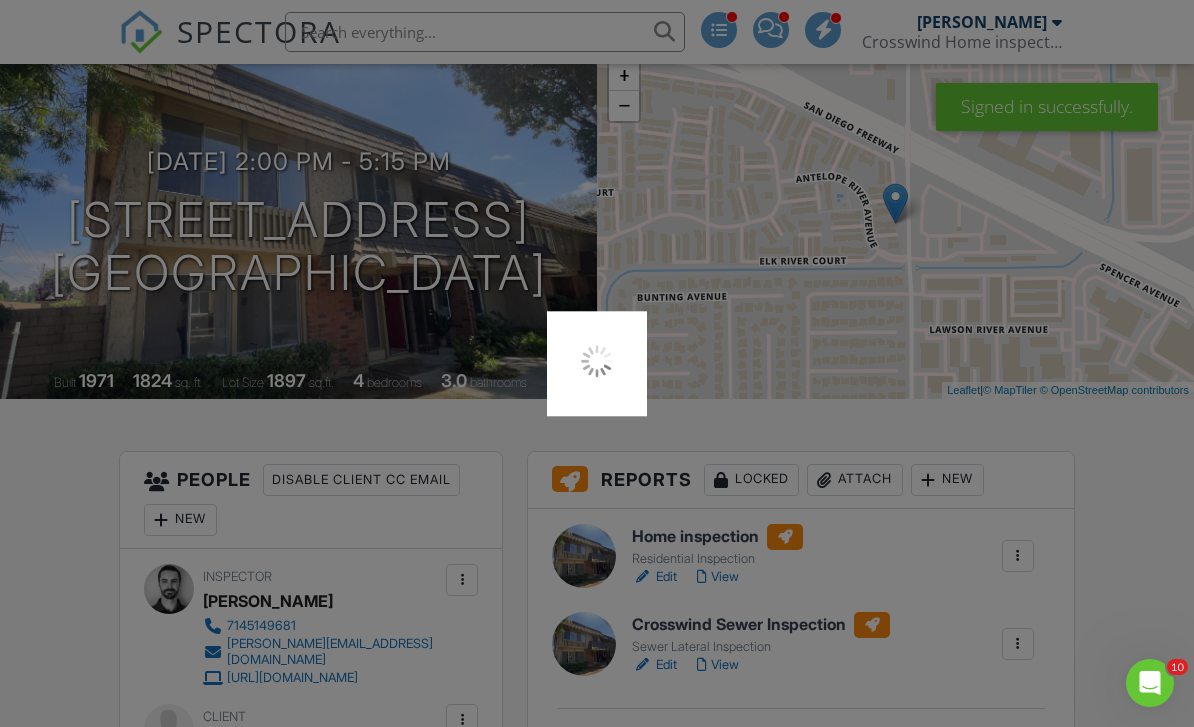 scroll, scrollTop: 240, scrollLeft: 0, axis: vertical 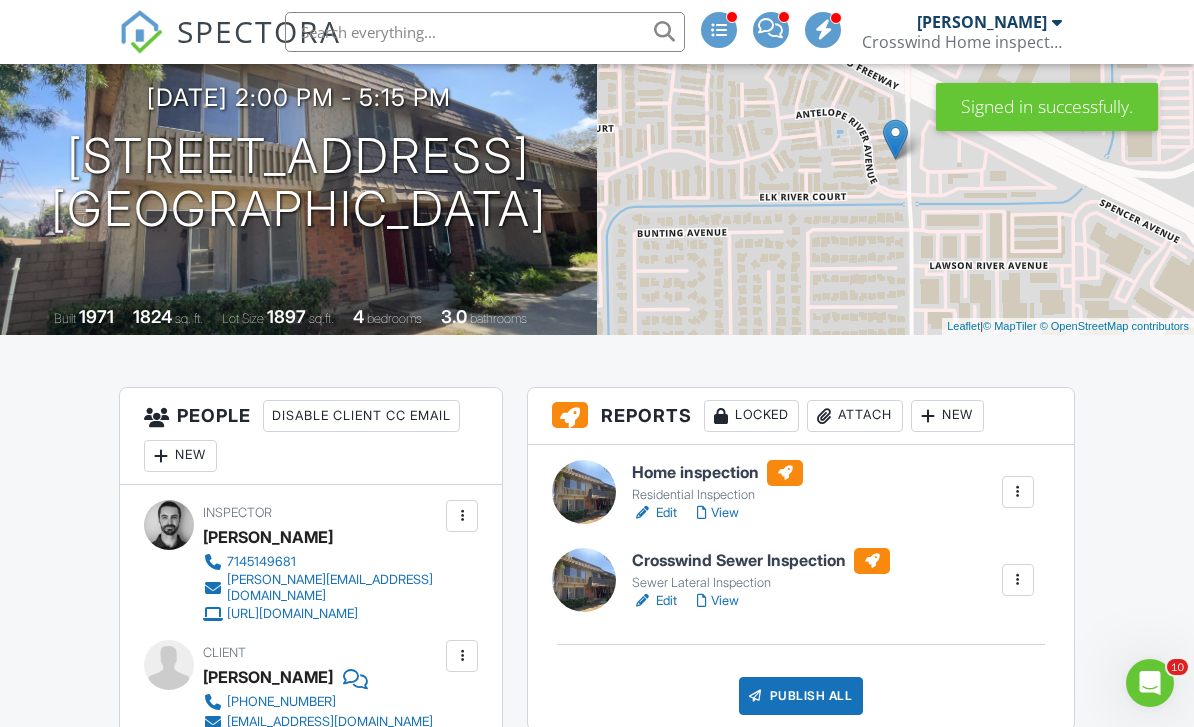 click on "Edit" at bounding box center (654, 601) 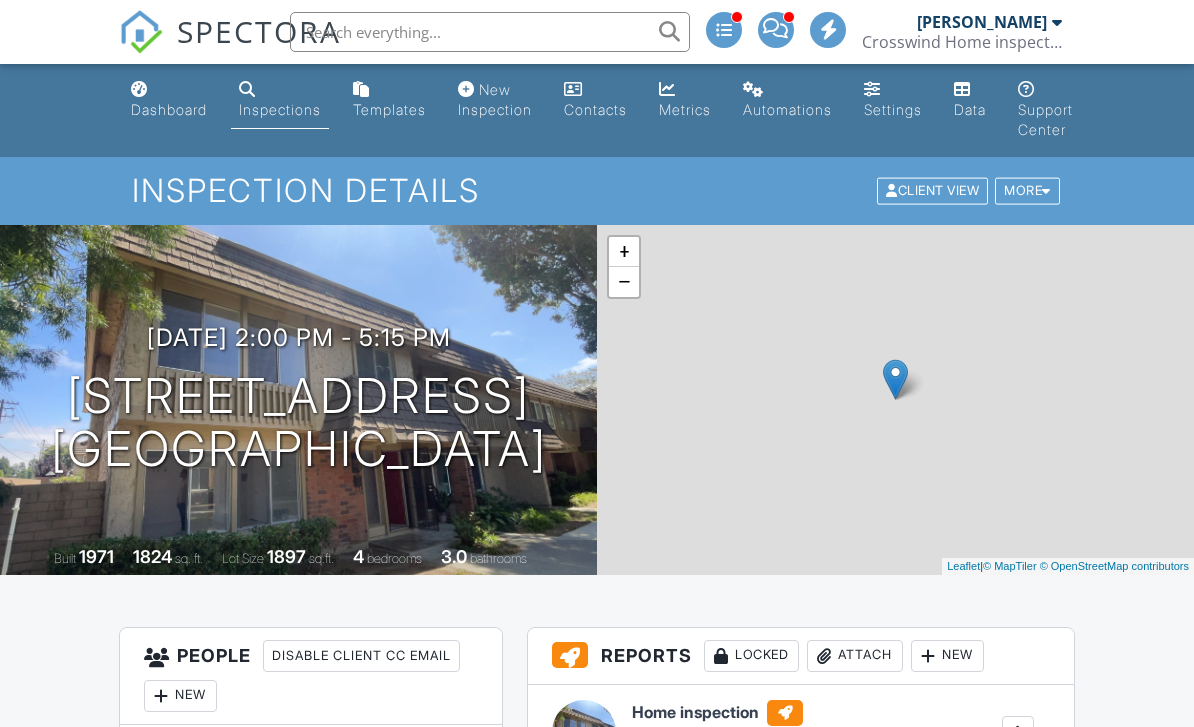 scroll, scrollTop: 0, scrollLeft: 0, axis: both 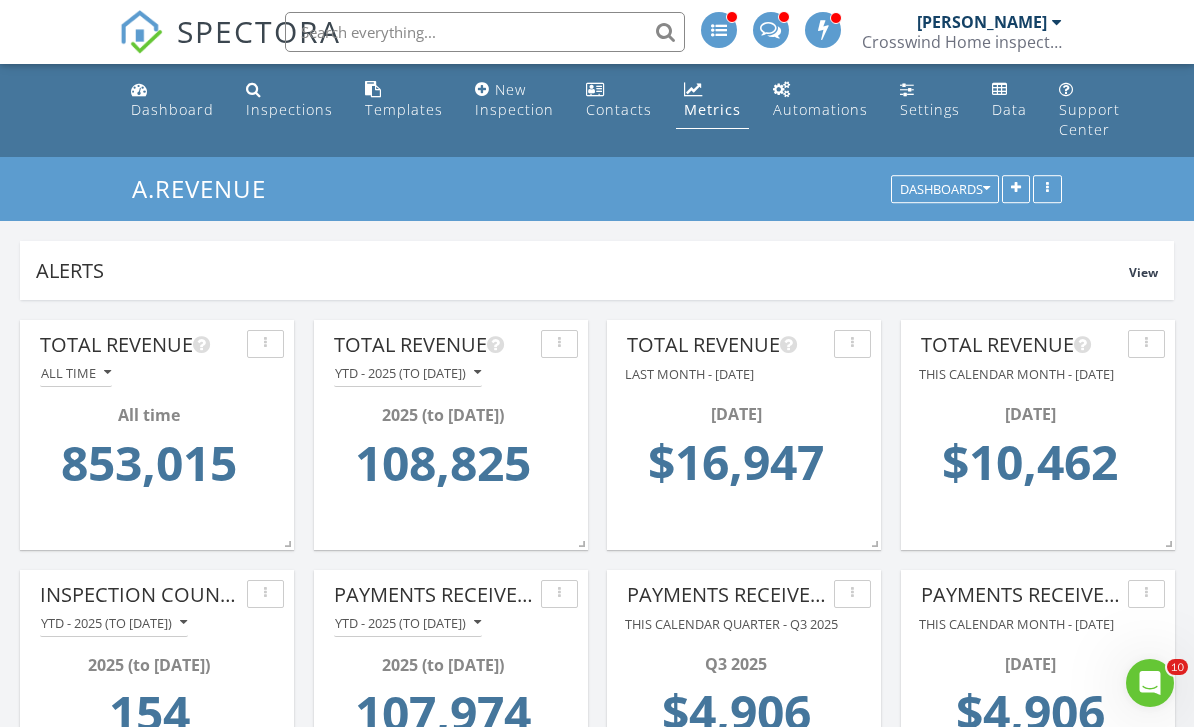 click on "Dashboard" at bounding box center [172, 109] 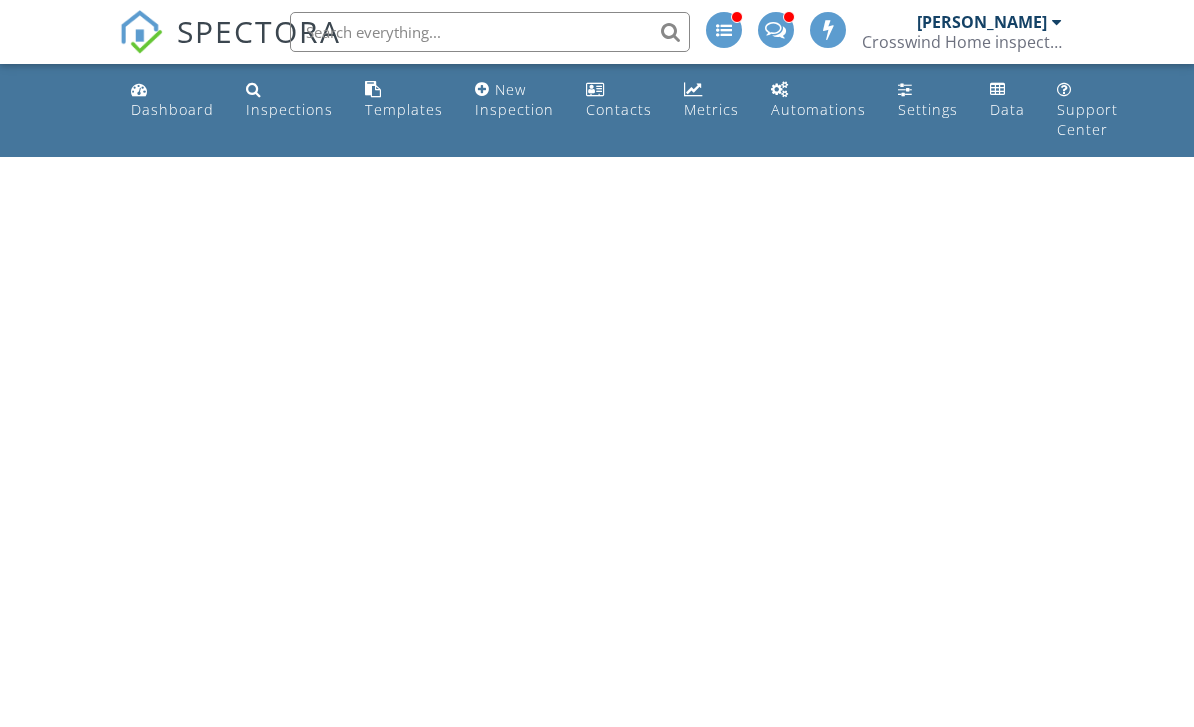 scroll, scrollTop: 0, scrollLeft: 0, axis: both 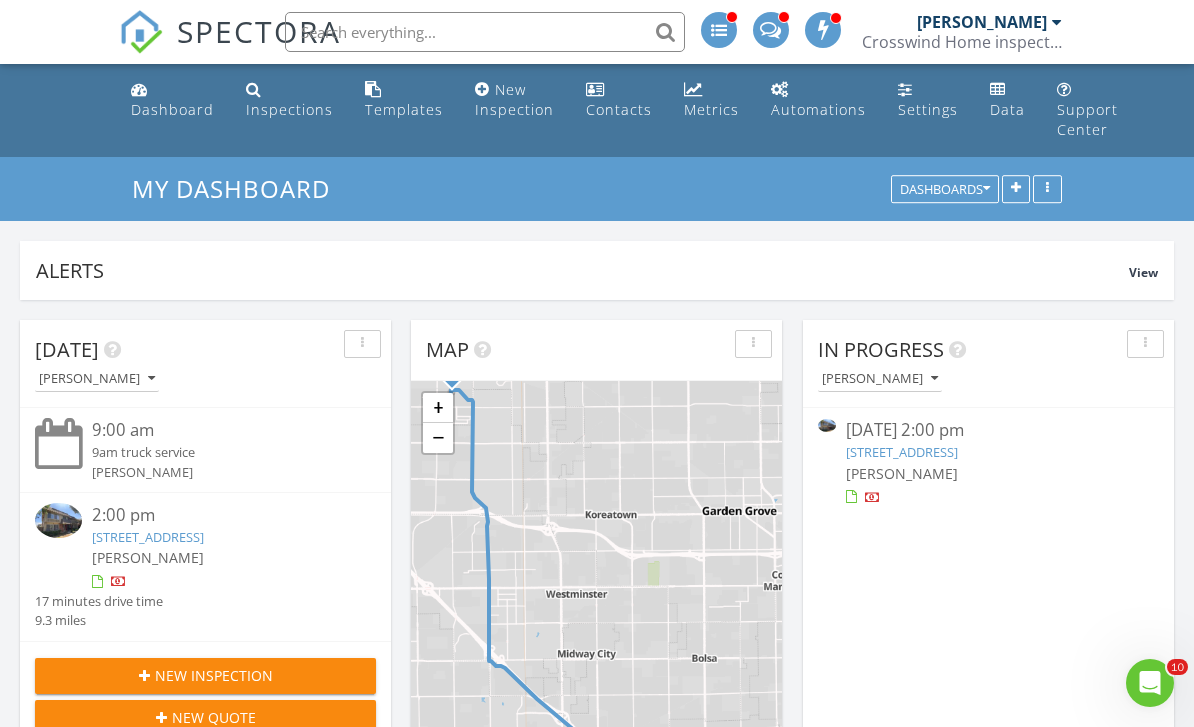 click on "[STREET_ADDRESS]" at bounding box center (902, 452) 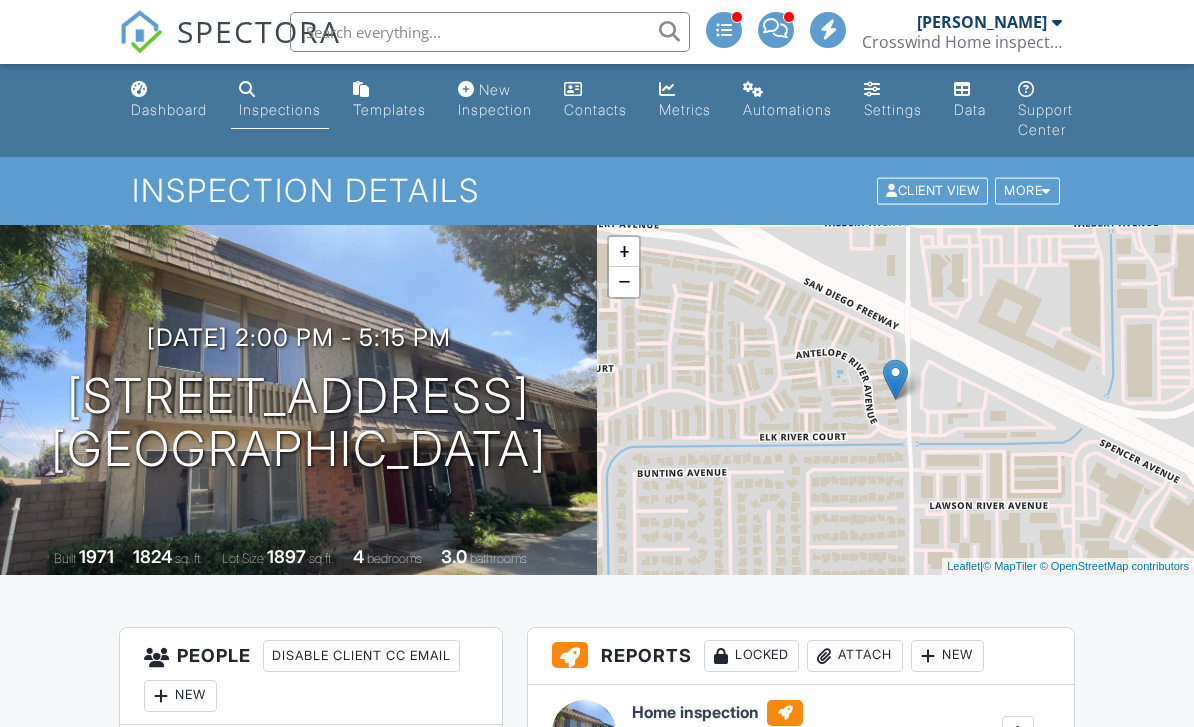 scroll, scrollTop: 0, scrollLeft: 0, axis: both 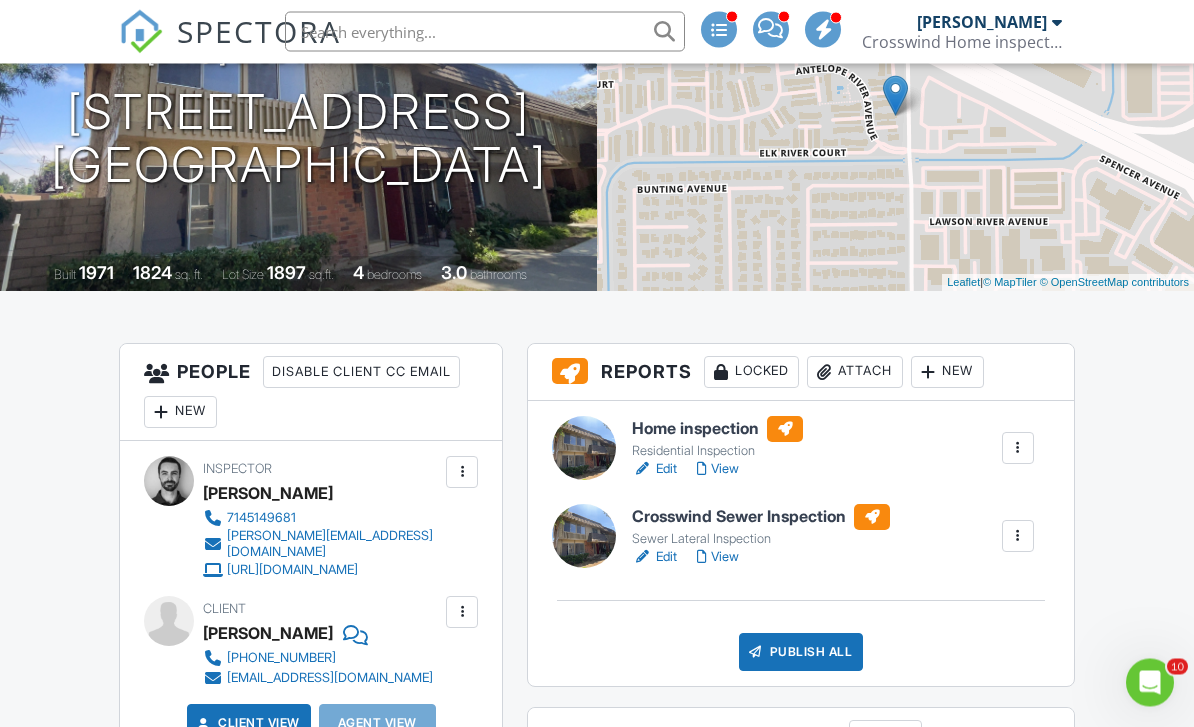 click on "View" at bounding box center [718, 558] 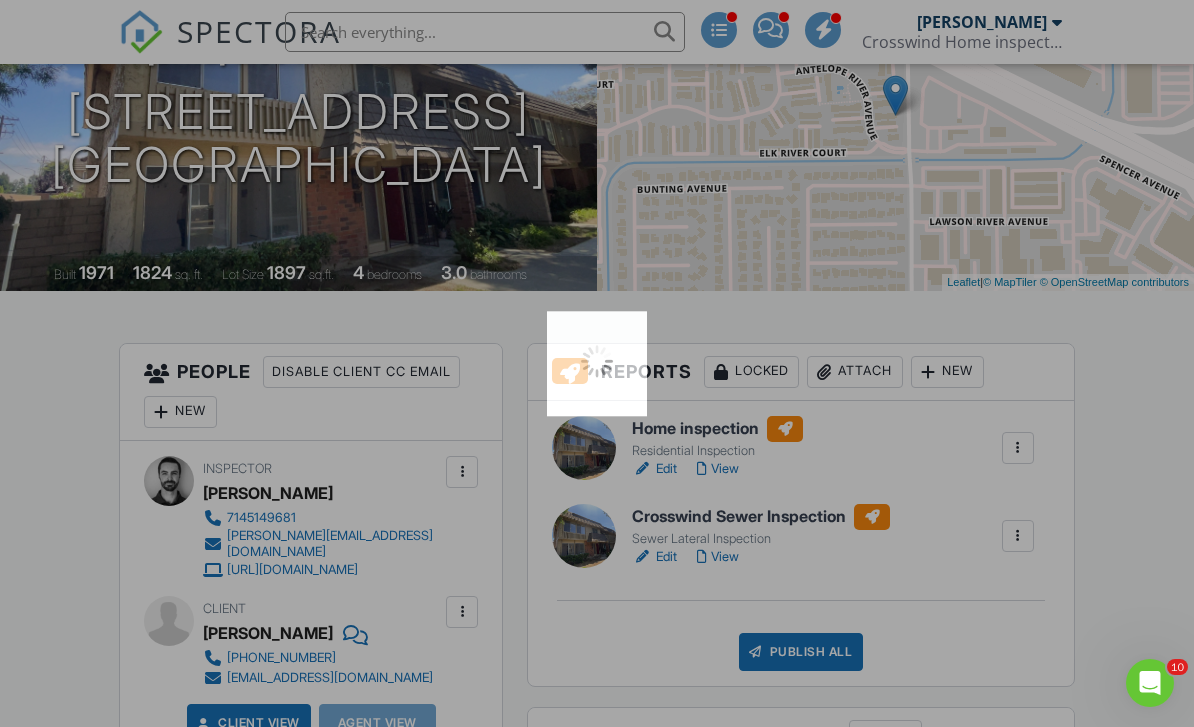 scroll, scrollTop: 348, scrollLeft: 0, axis: vertical 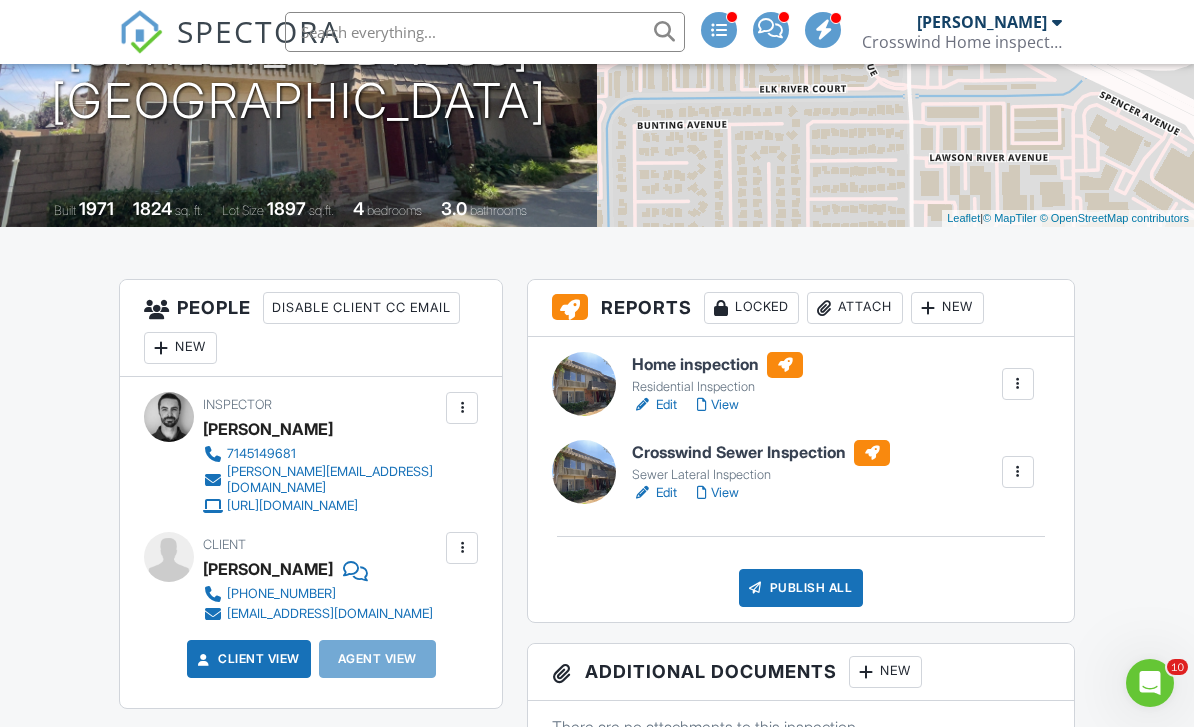 click on "View" at bounding box center [718, 405] 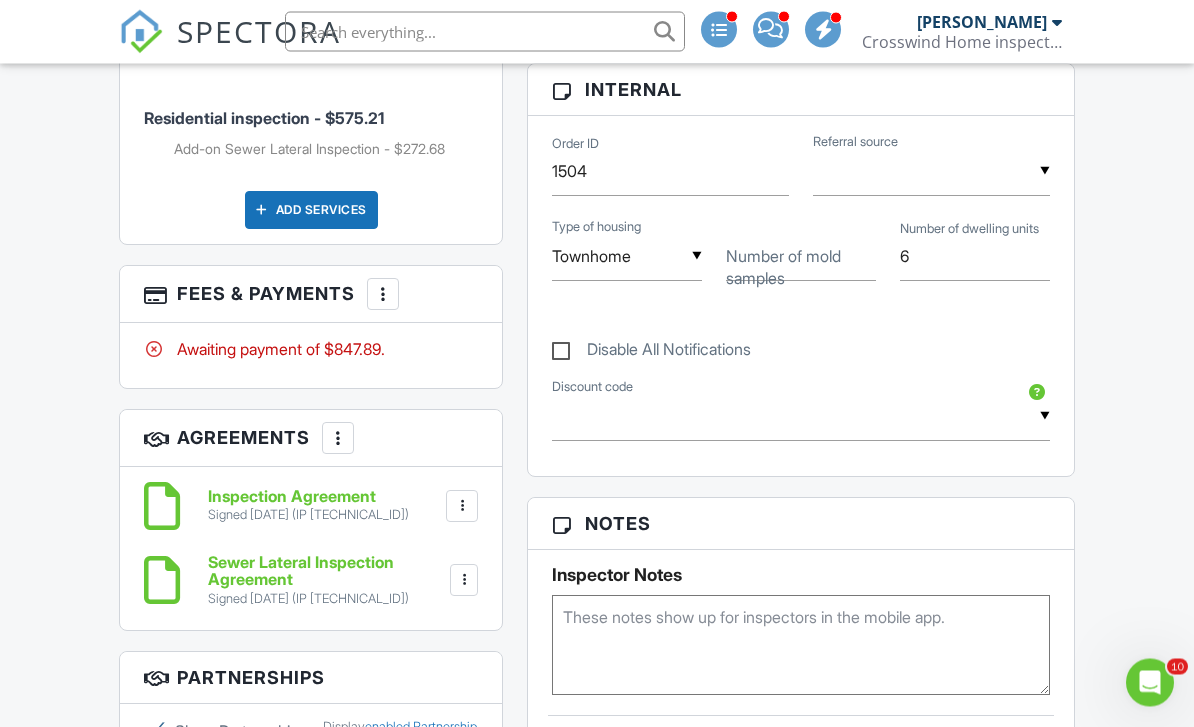 scroll, scrollTop: 1075, scrollLeft: 0, axis: vertical 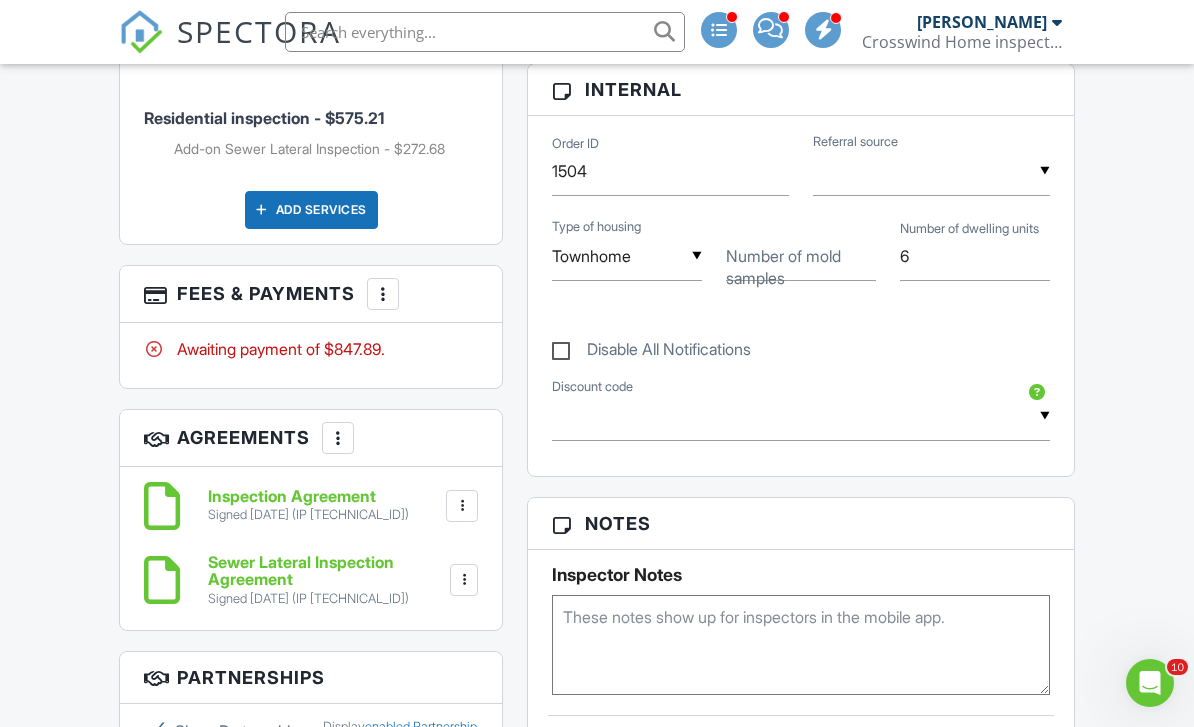 click at bounding box center [383, 294] 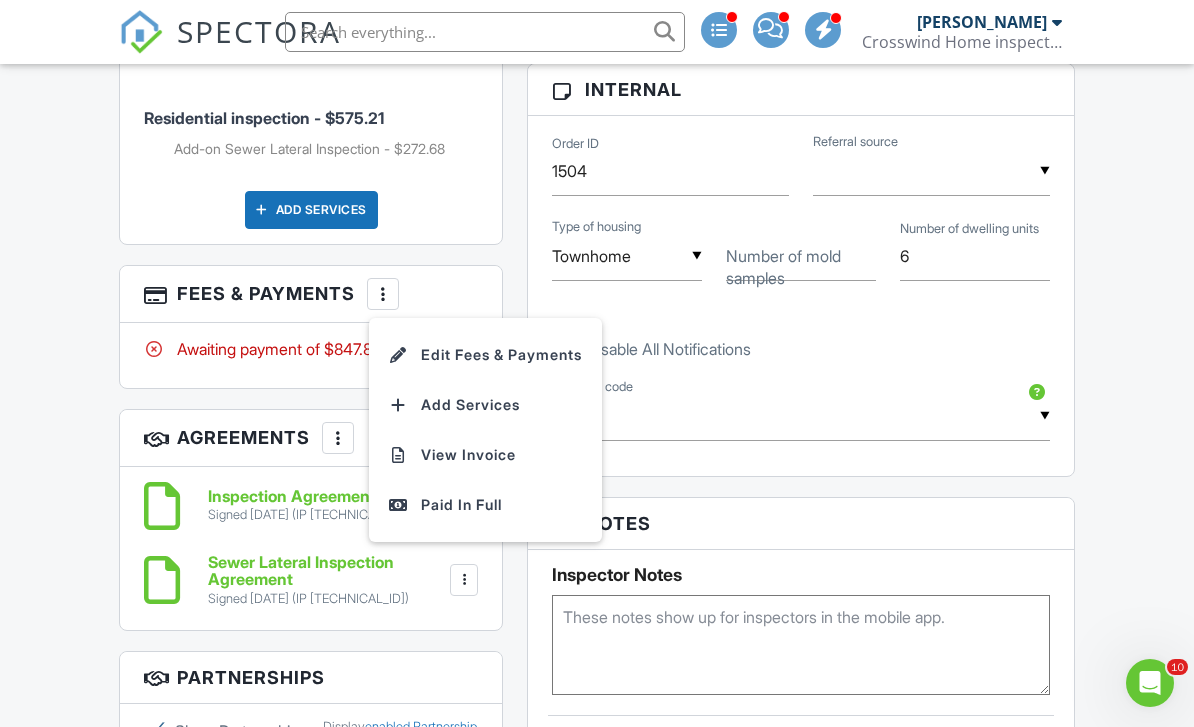 click on "Edit Fees & Payments" at bounding box center (485, 355) 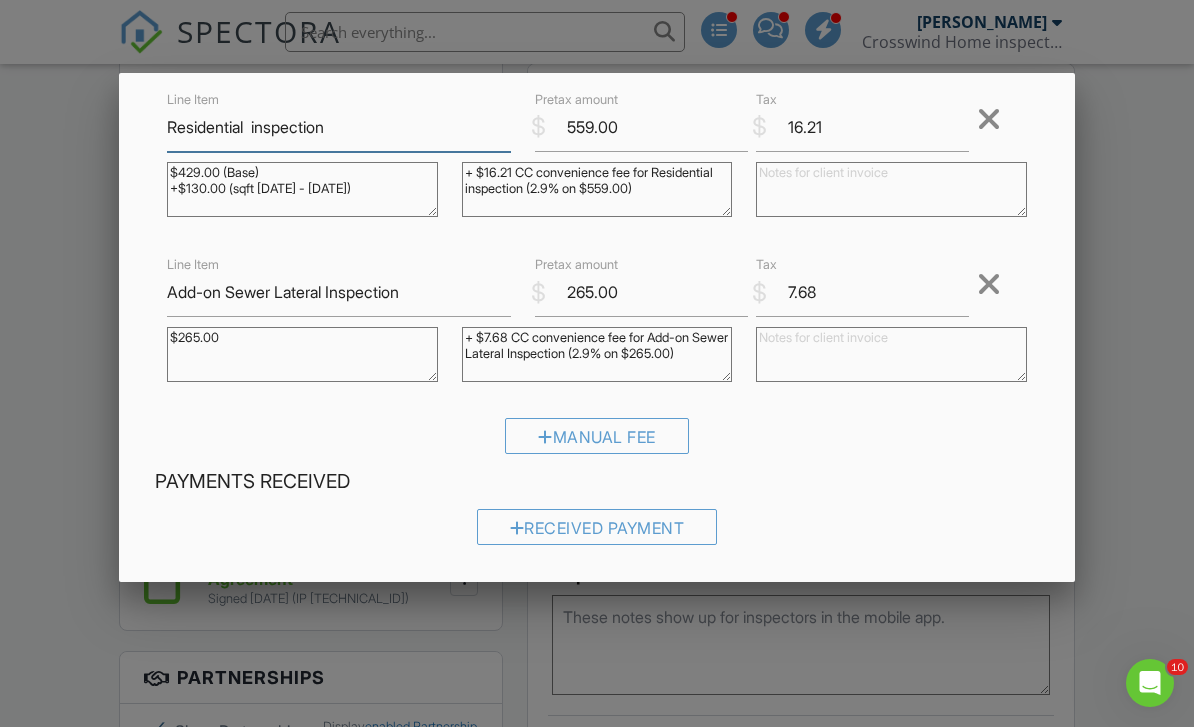 scroll, scrollTop: 50, scrollLeft: 0, axis: vertical 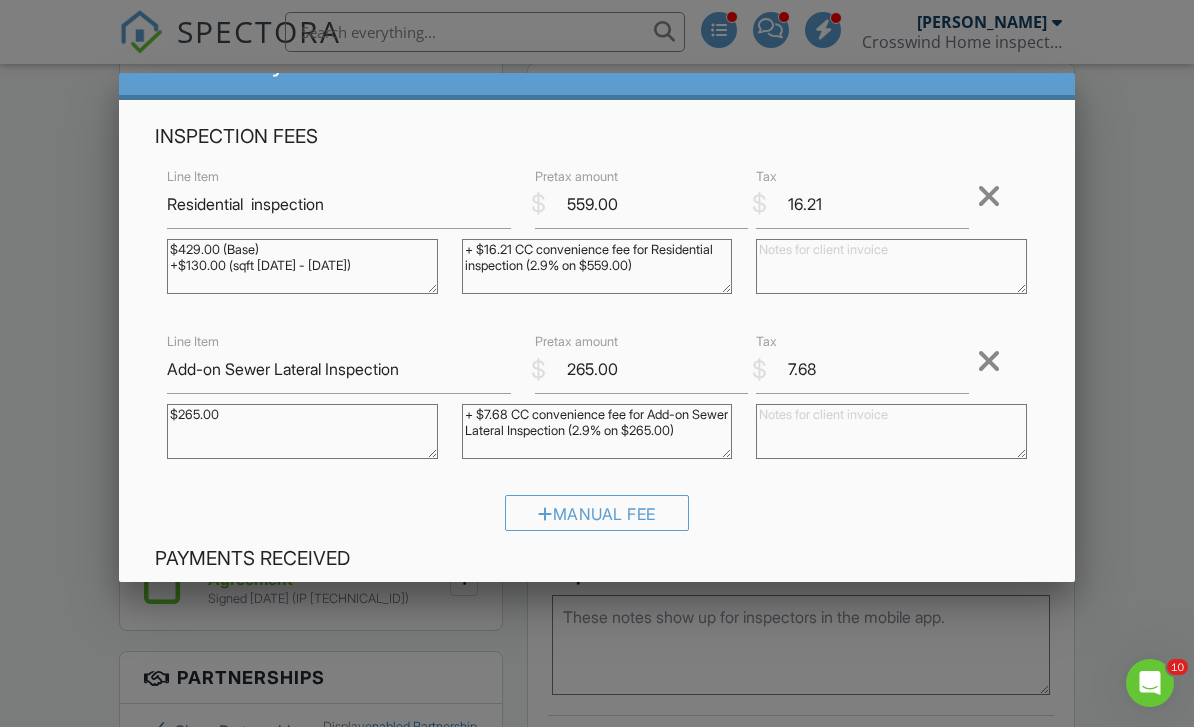 click at bounding box center [597, 354] 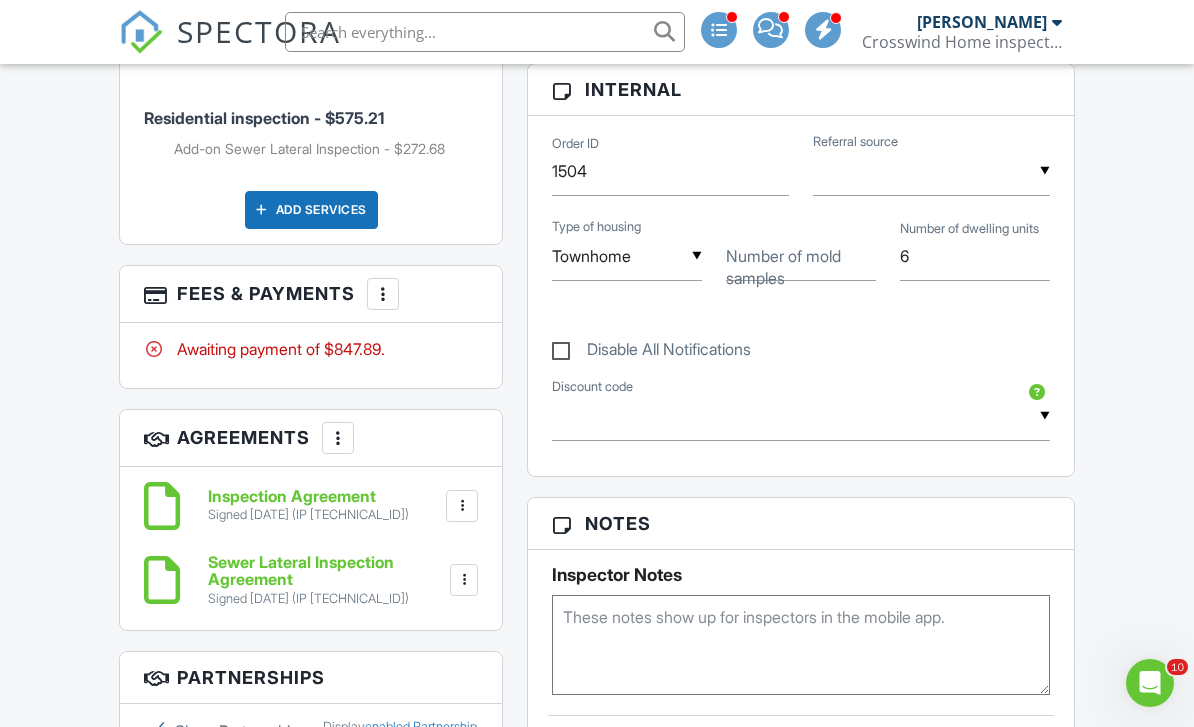 click on "Awaiting payment of $847.89." at bounding box center [311, 349] 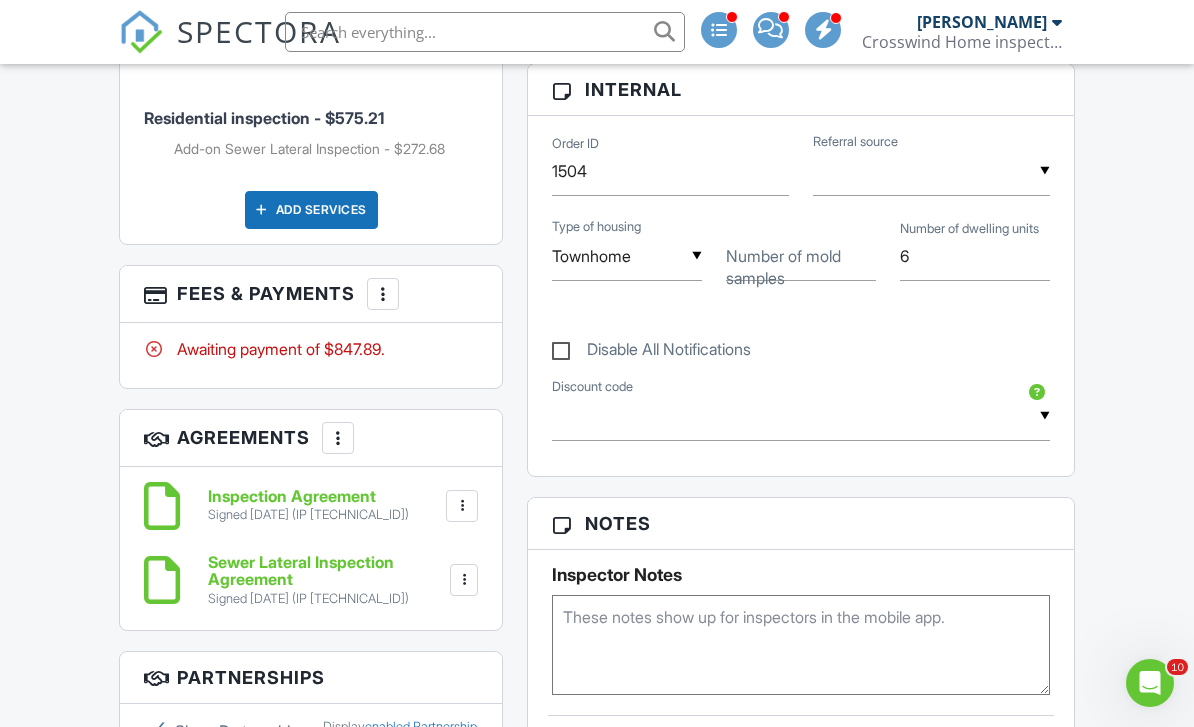 click at bounding box center (383, 294) 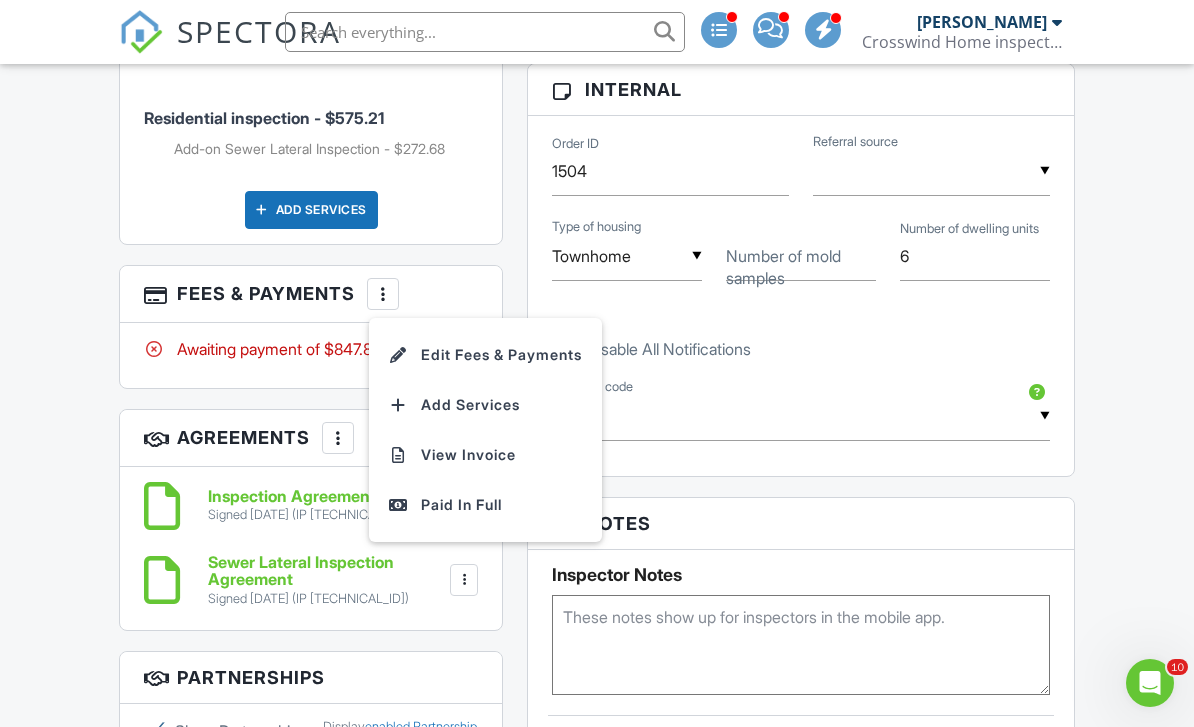 click on "Edit Fees & Payments" at bounding box center (485, 355) 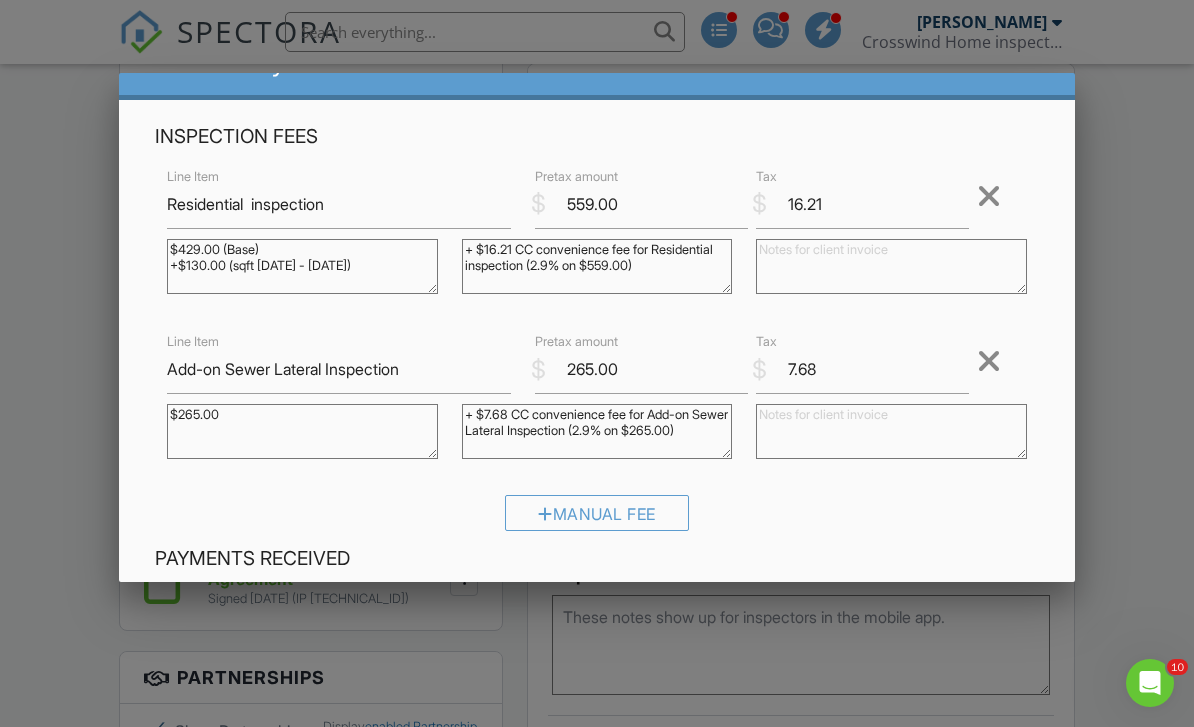 click on "Manual Fee" at bounding box center [597, 513] 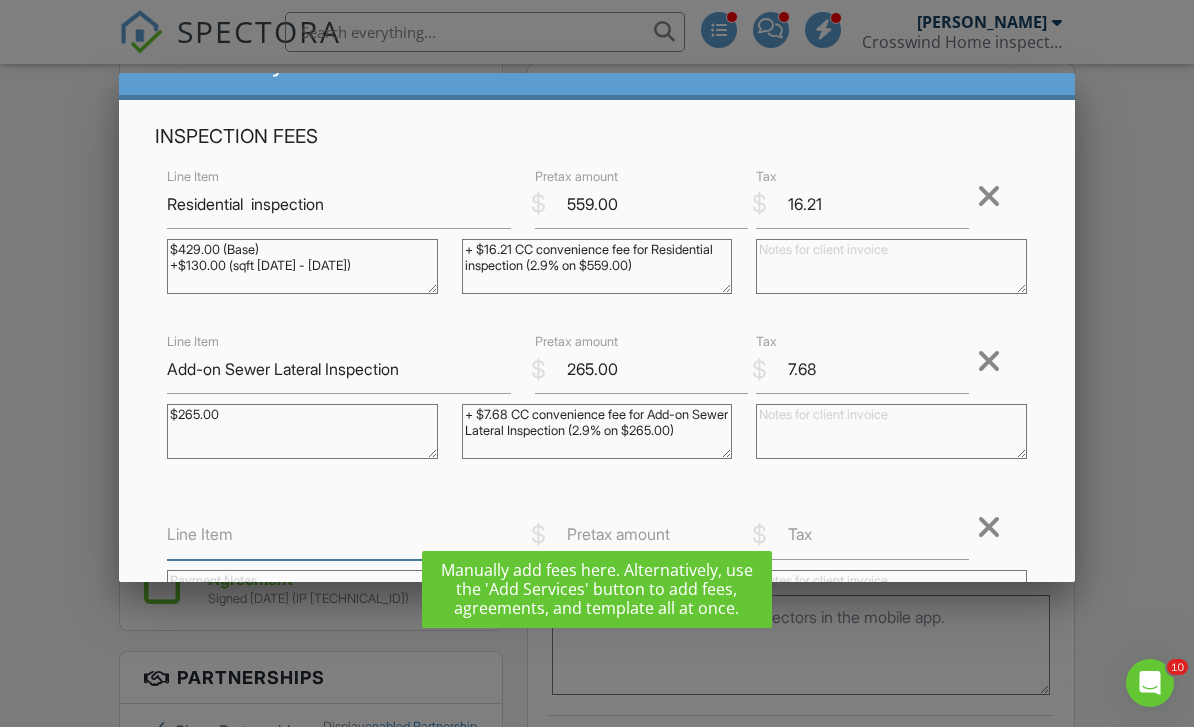 click on "Line Item" at bounding box center (339, 535) 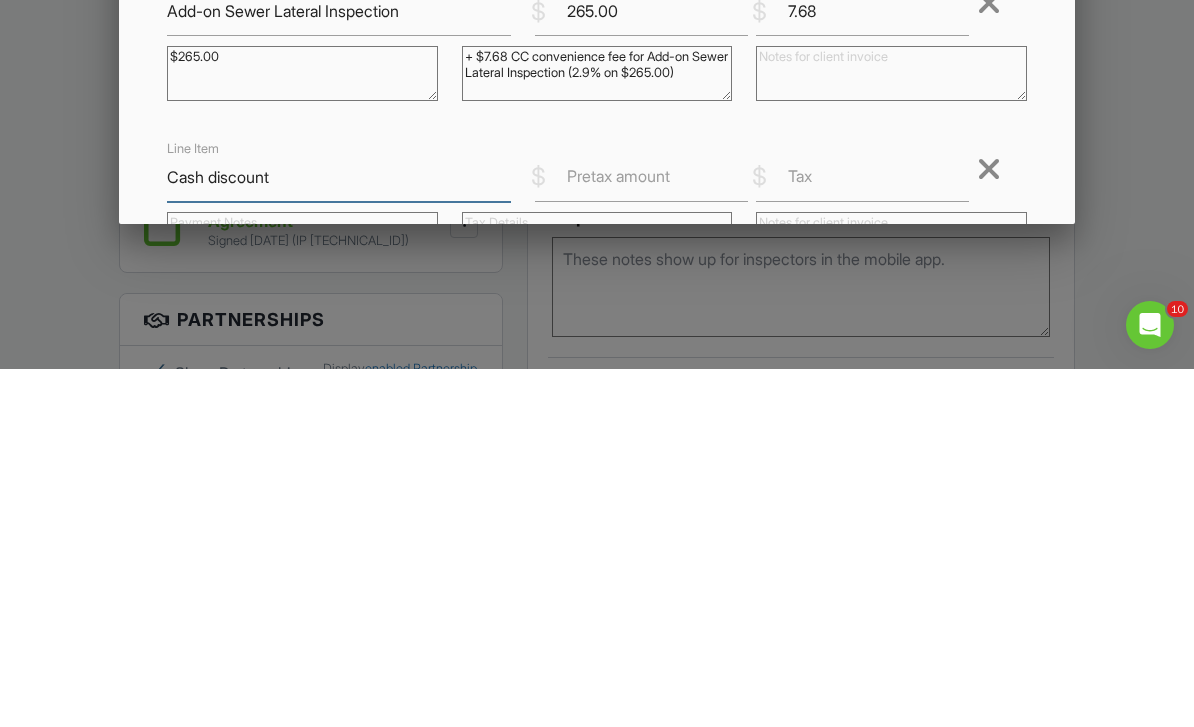 type on "Cash discount" 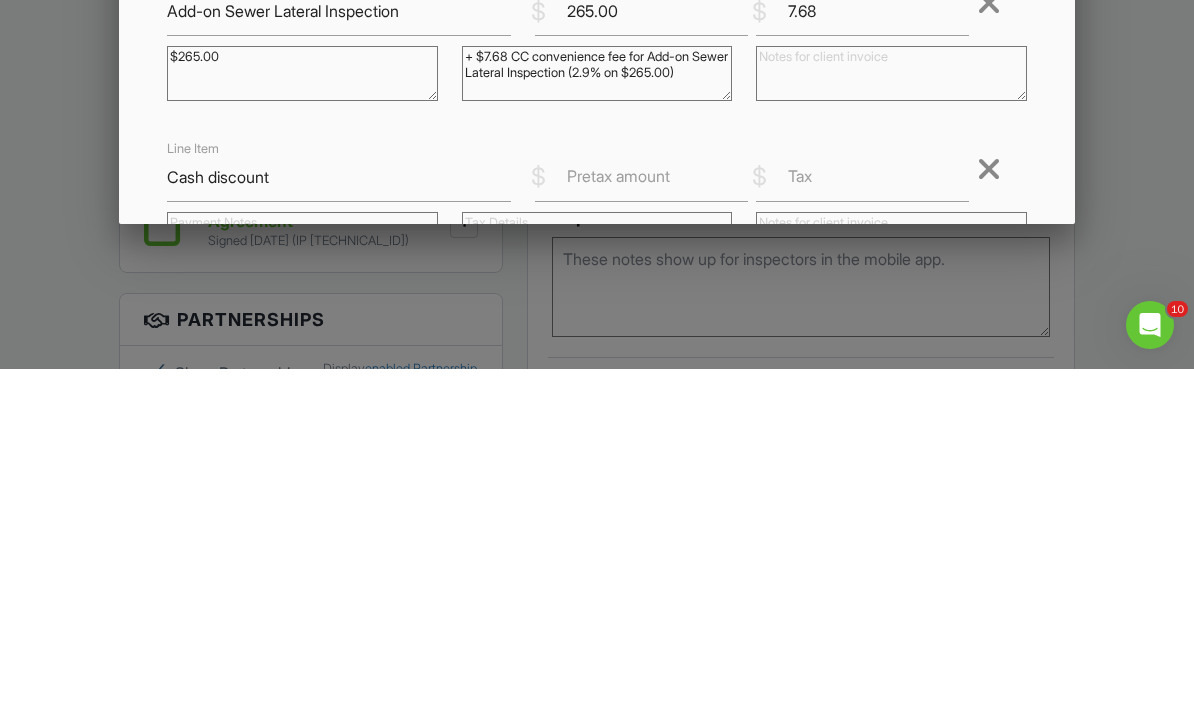 click on "Pretax amount" at bounding box center (618, 534) 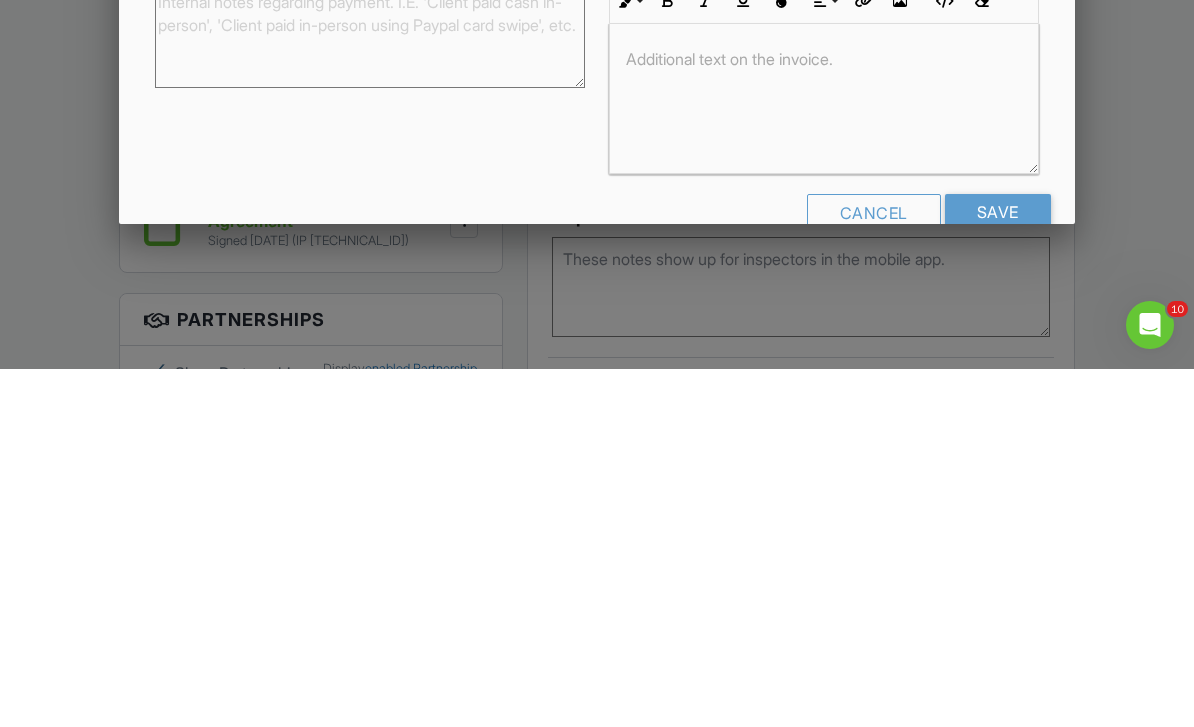 scroll, scrollTop: 550, scrollLeft: 0, axis: vertical 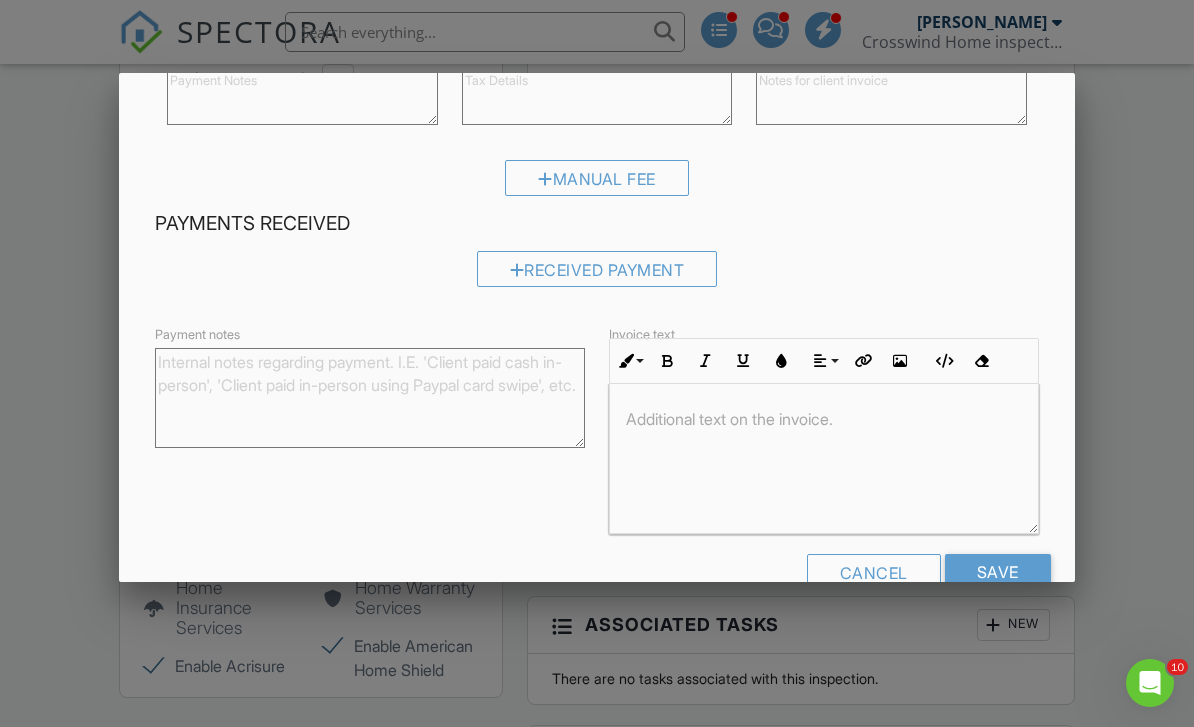 click on "Cancel" at bounding box center (874, 572) 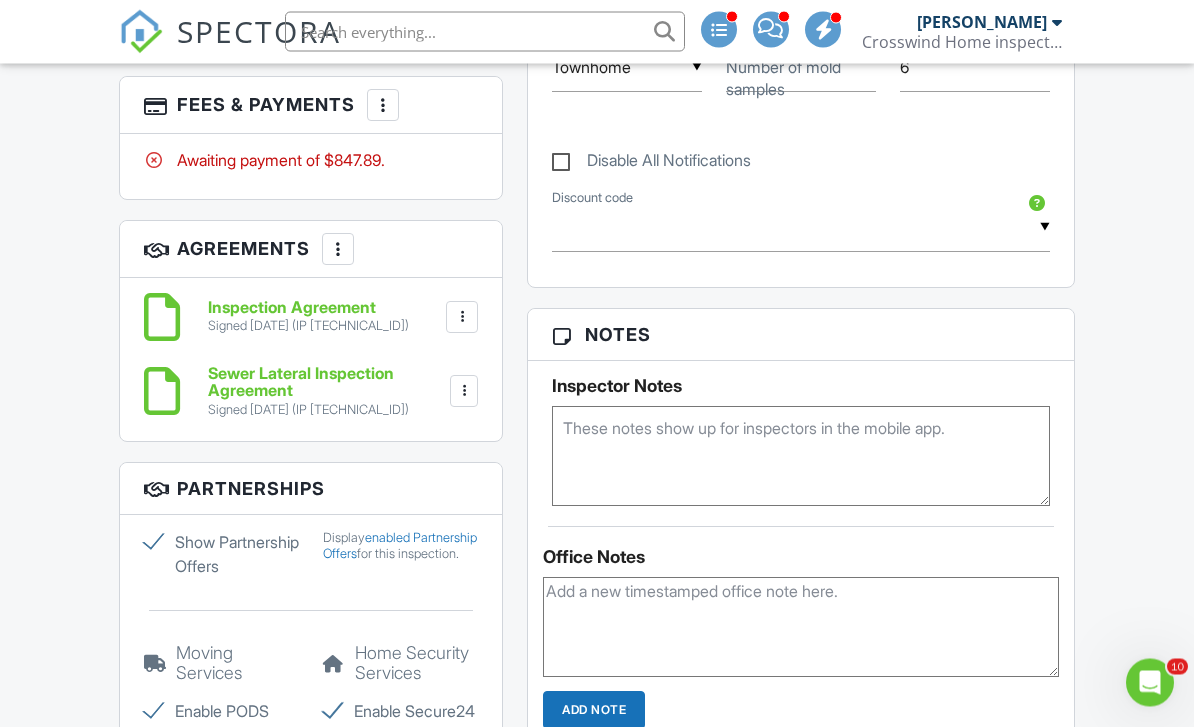 scroll, scrollTop: 1264, scrollLeft: 0, axis: vertical 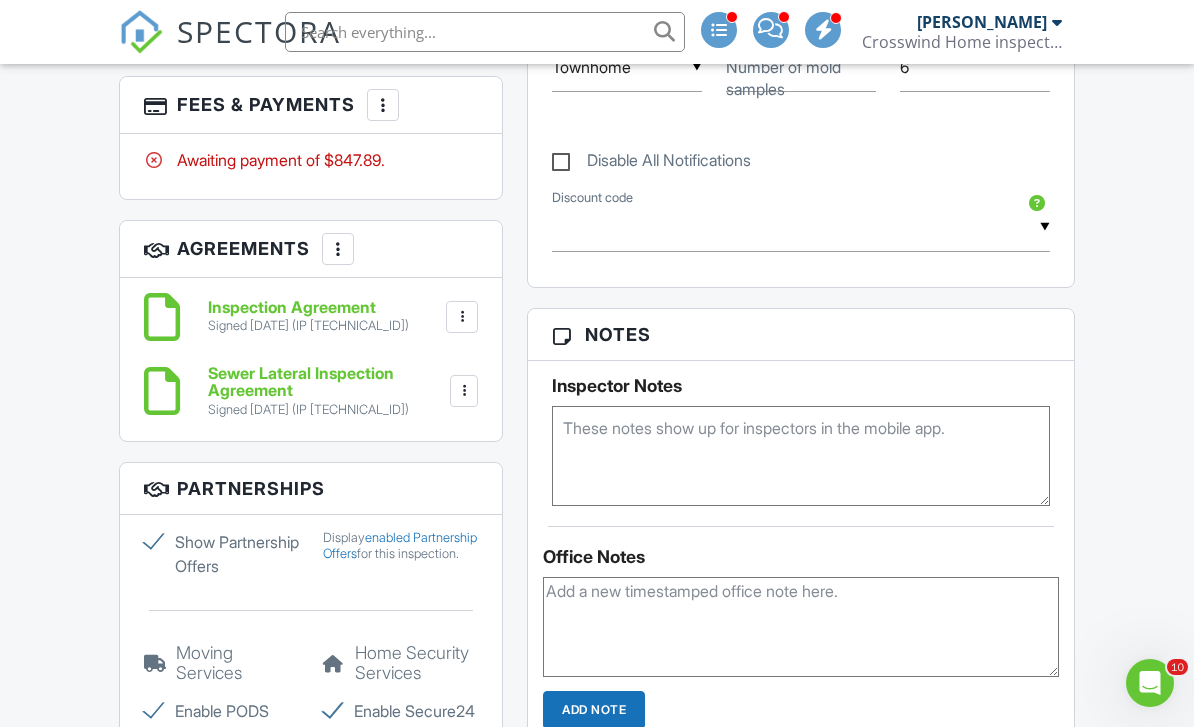 click on "More" at bounding box center [383, 105] 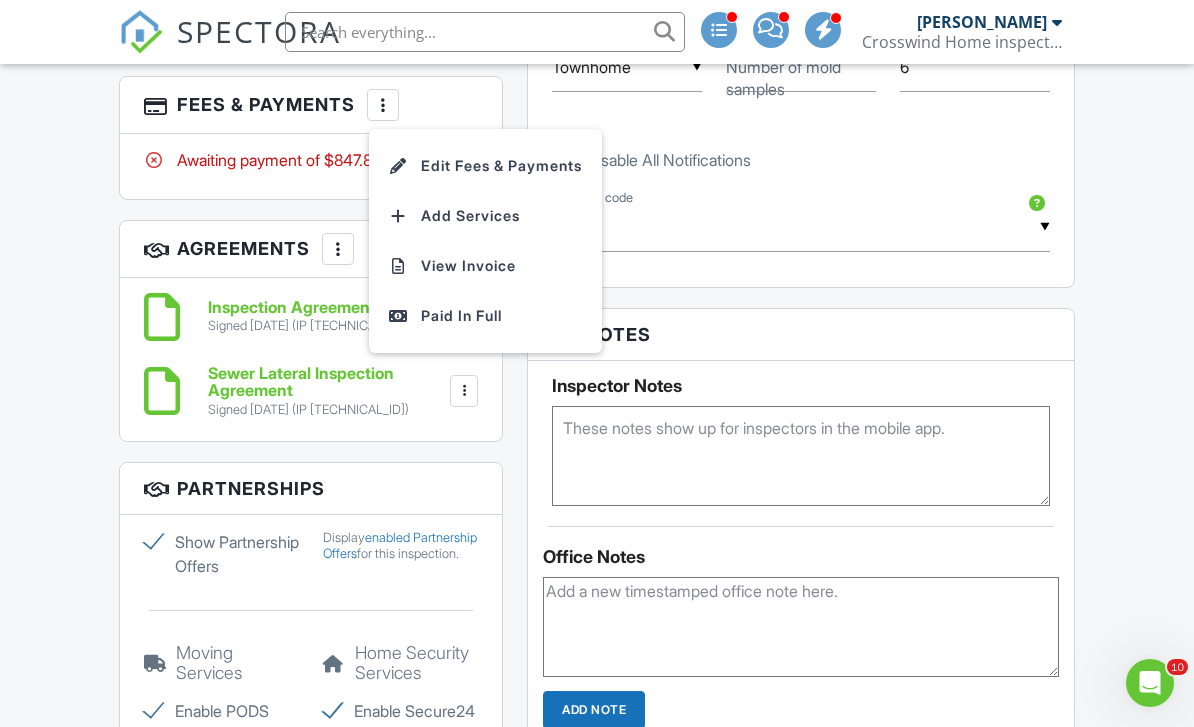 click on "Edit Fees & Payments" at bounding box center [485, 166] 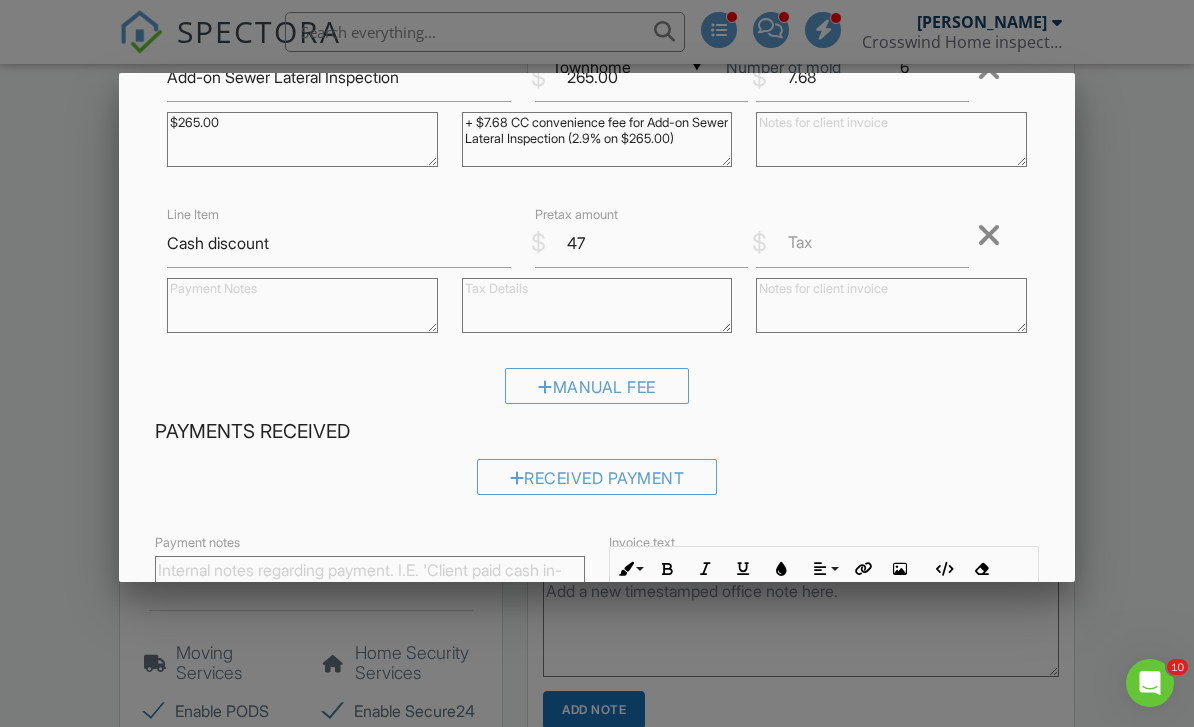 scroll, scrollTop: 347, scrollLeft: 0, axis: vertical 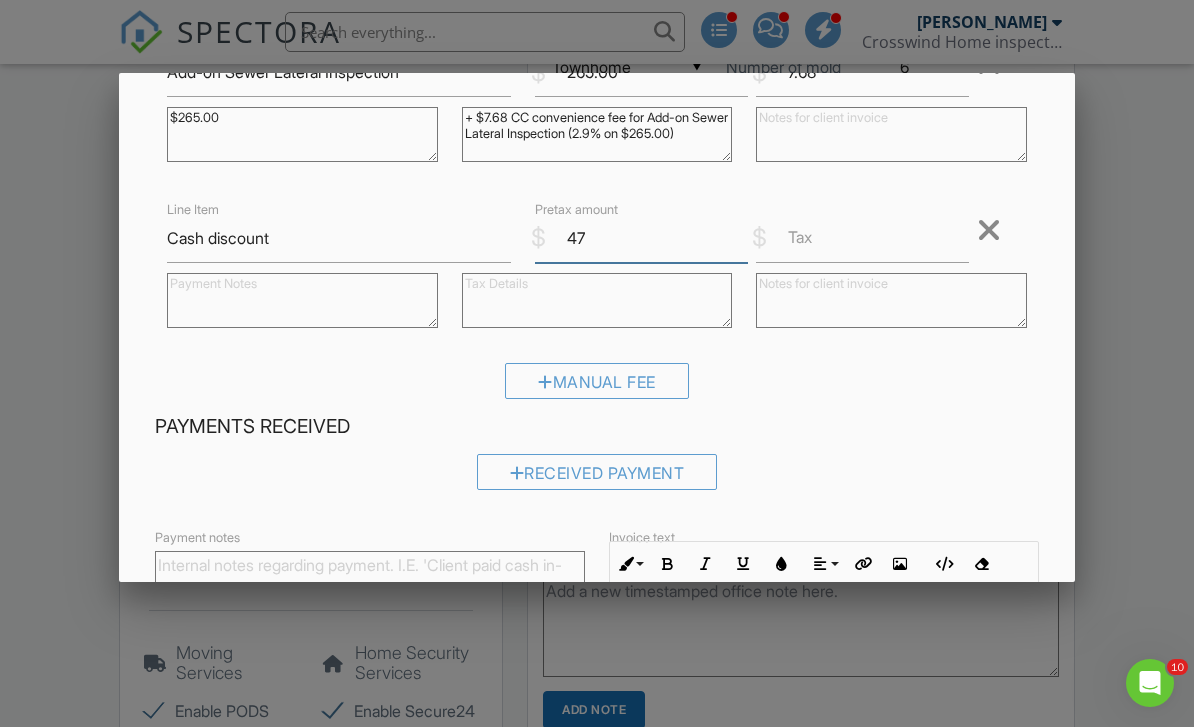 click on "47" at bounding box center [641, 238] 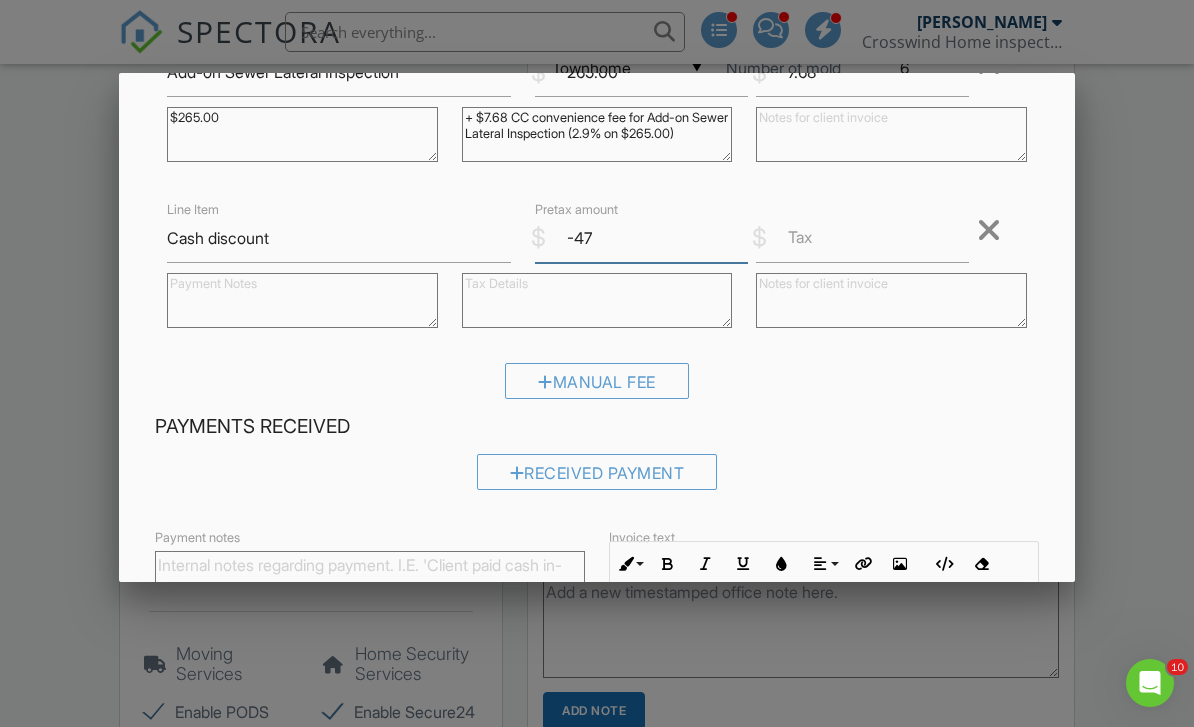 click on "-47" at bounding box center (641, 238) 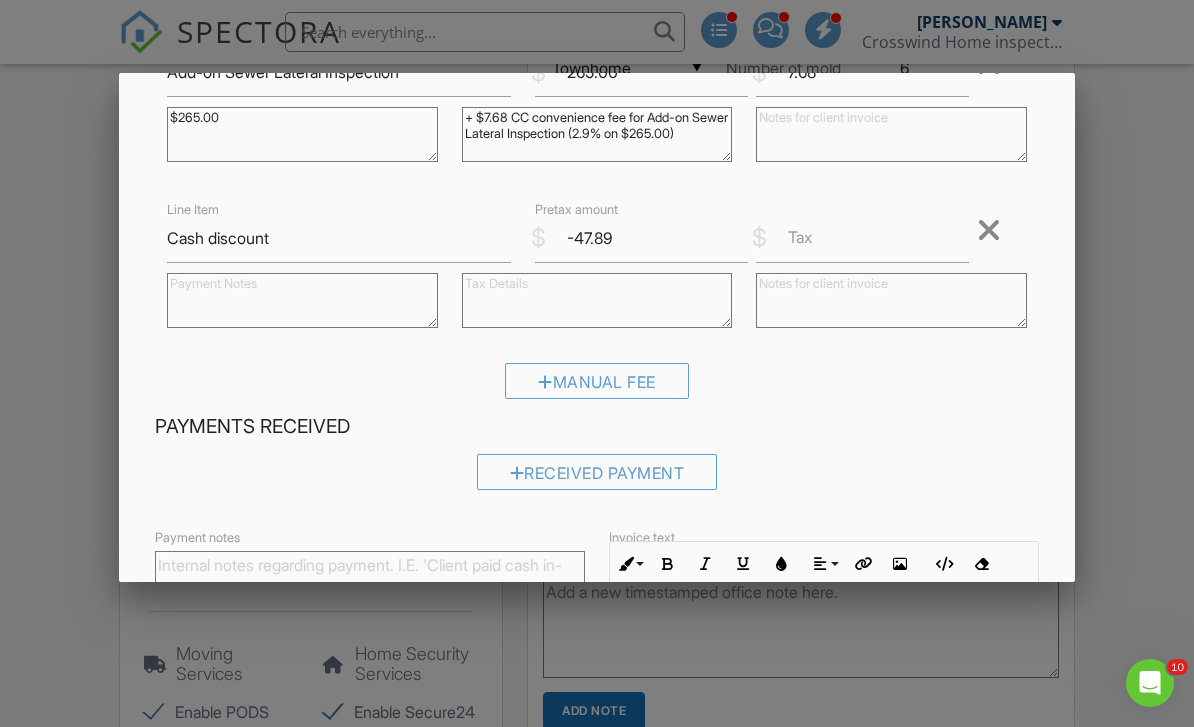 scroll, scrollTop: 1264, scrollLeft: 0, axis: vertical 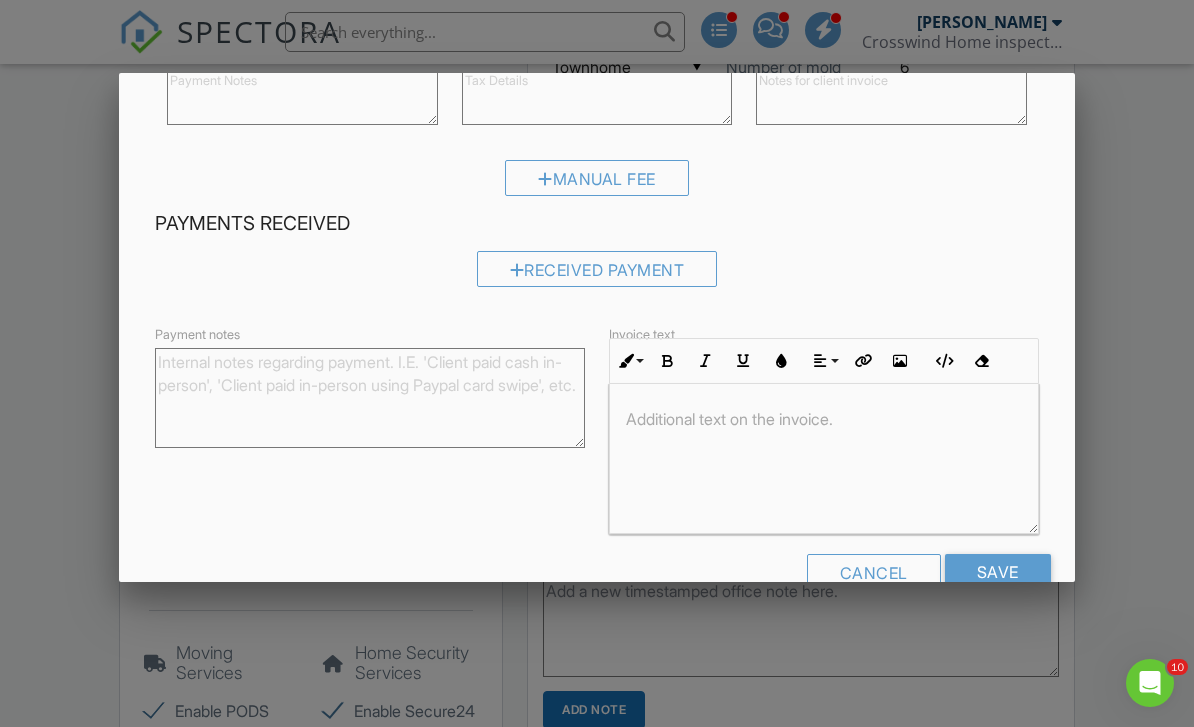 type on "-47.89" 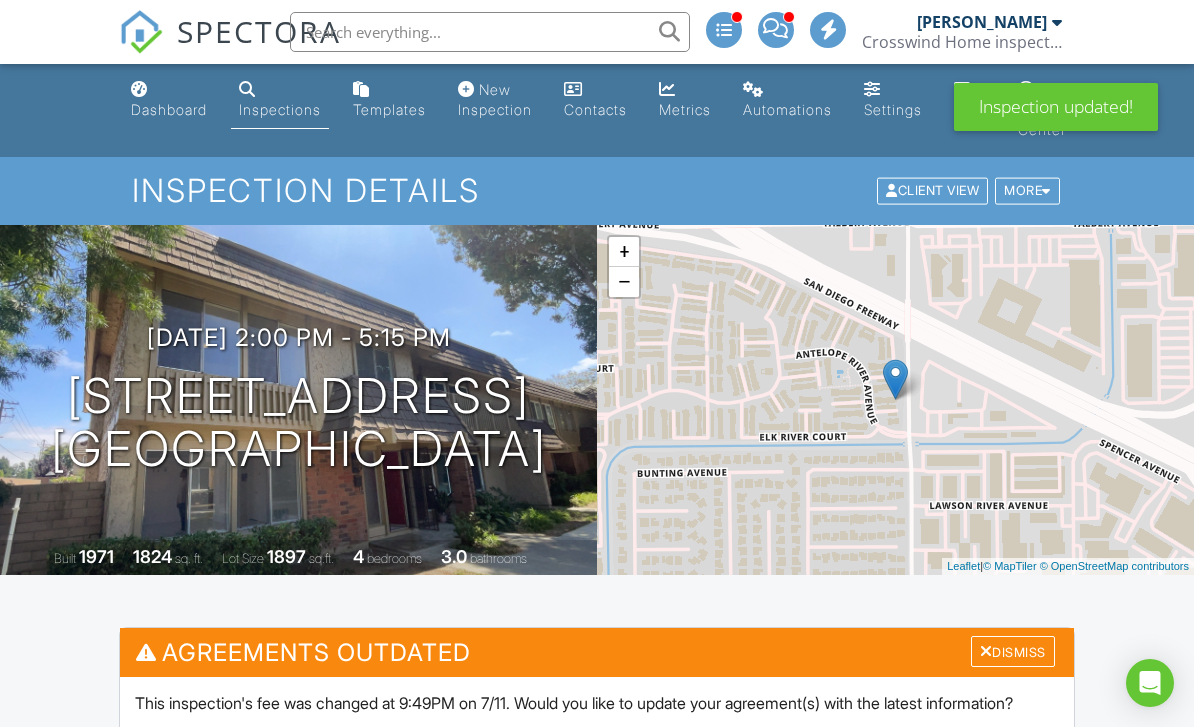 scroll, scrollTop: 0, scrollLeft: 0, axis: both 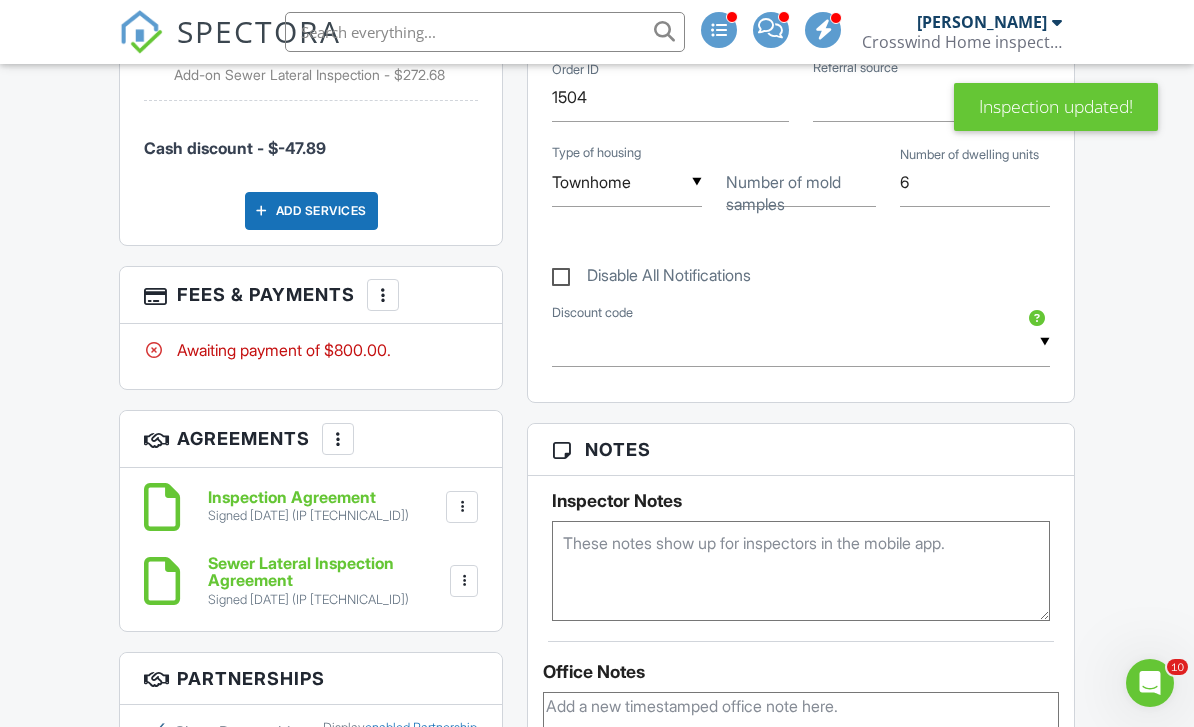 click at bounding box center (383, 295) 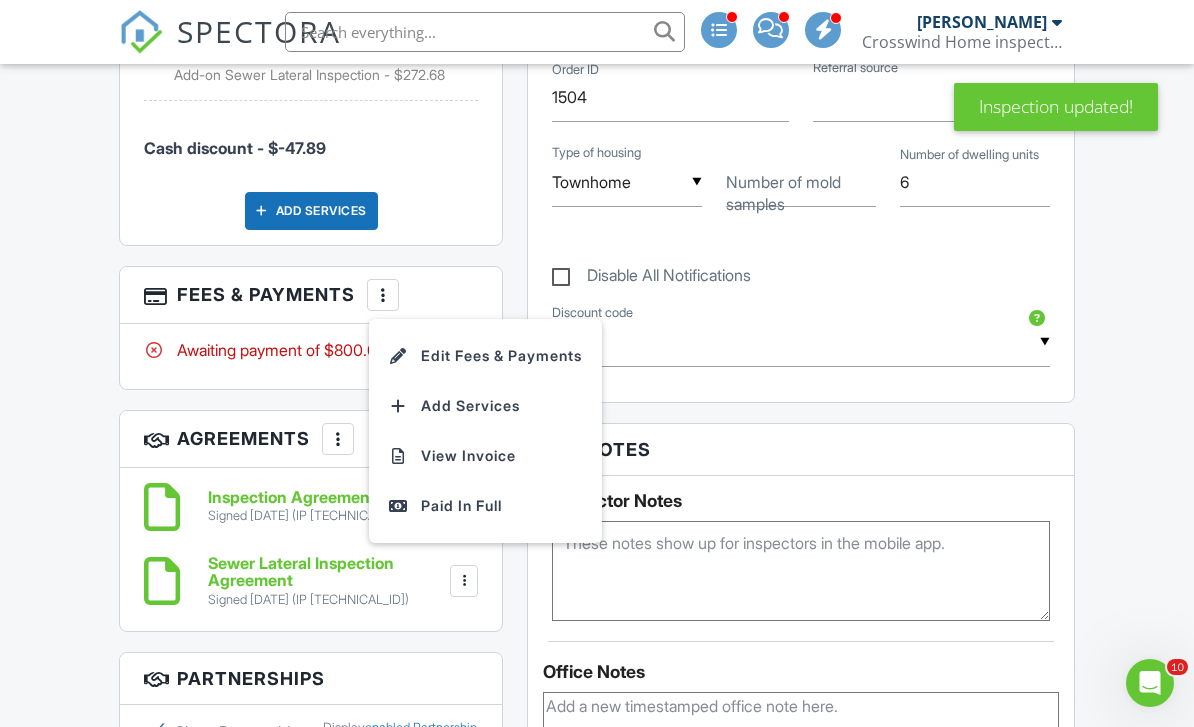 click on "Paid In Full" at bounding box center [485, 506] 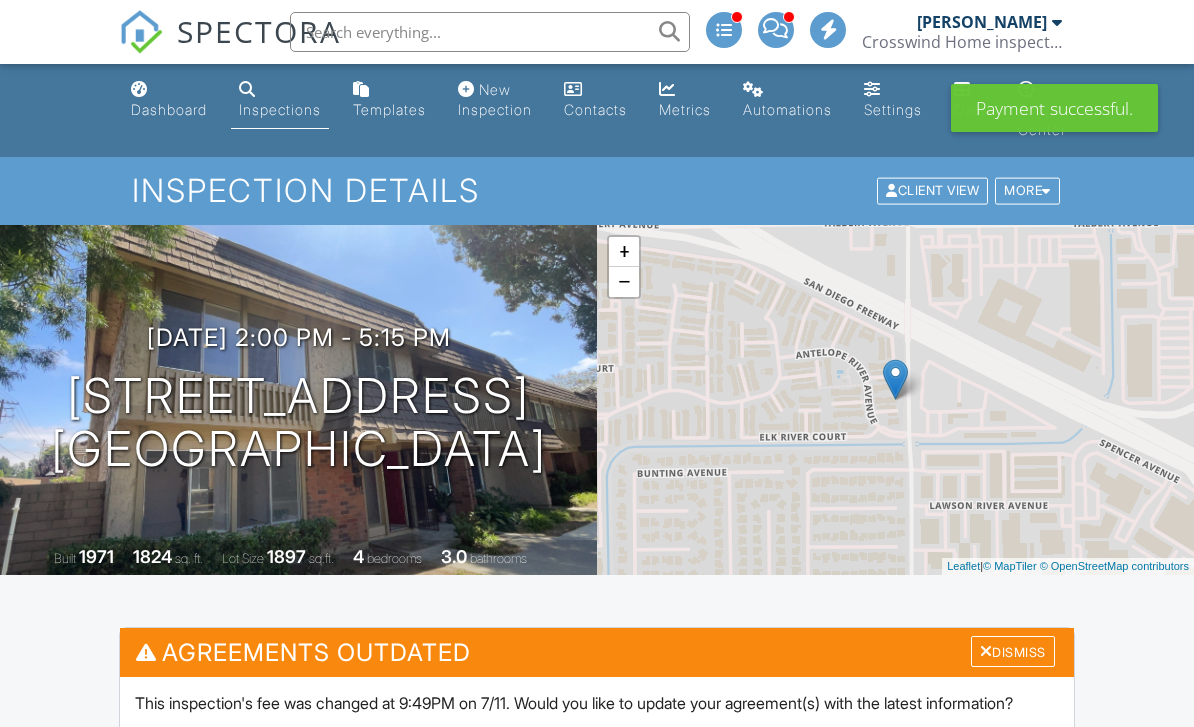 scroll, scrollTop: 0, scrollLeft: 0, axis: both 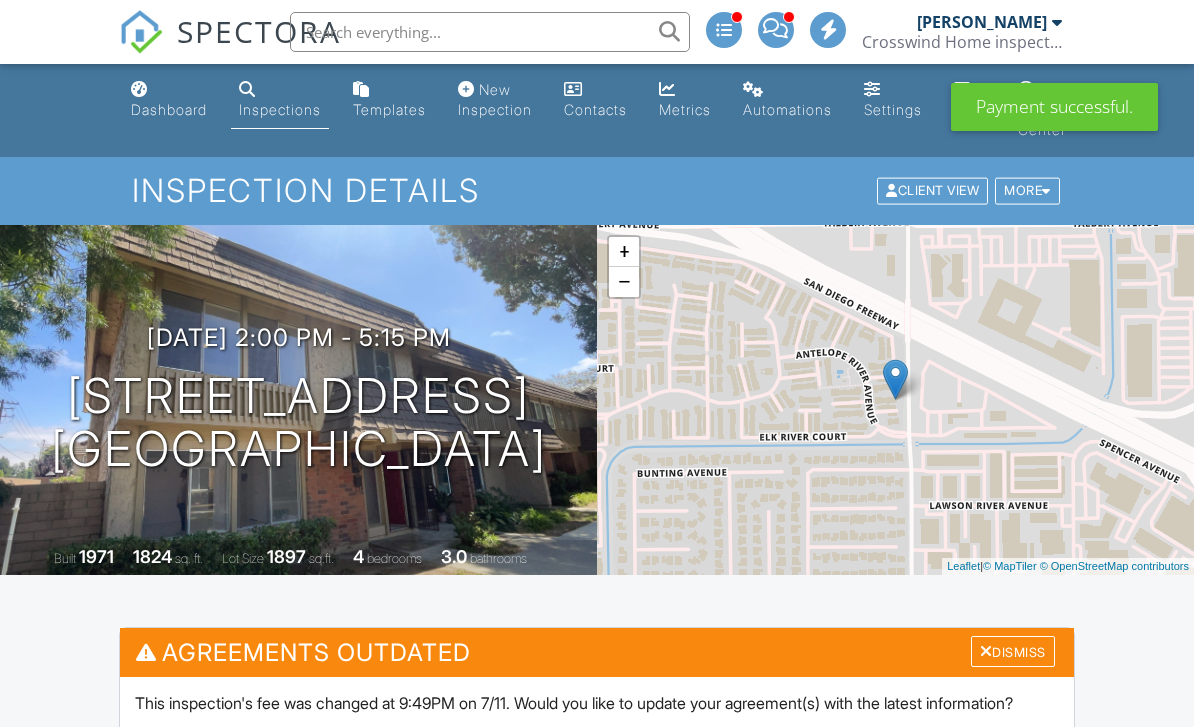 click on "Dismiss" at bounding box center (1013, 651) 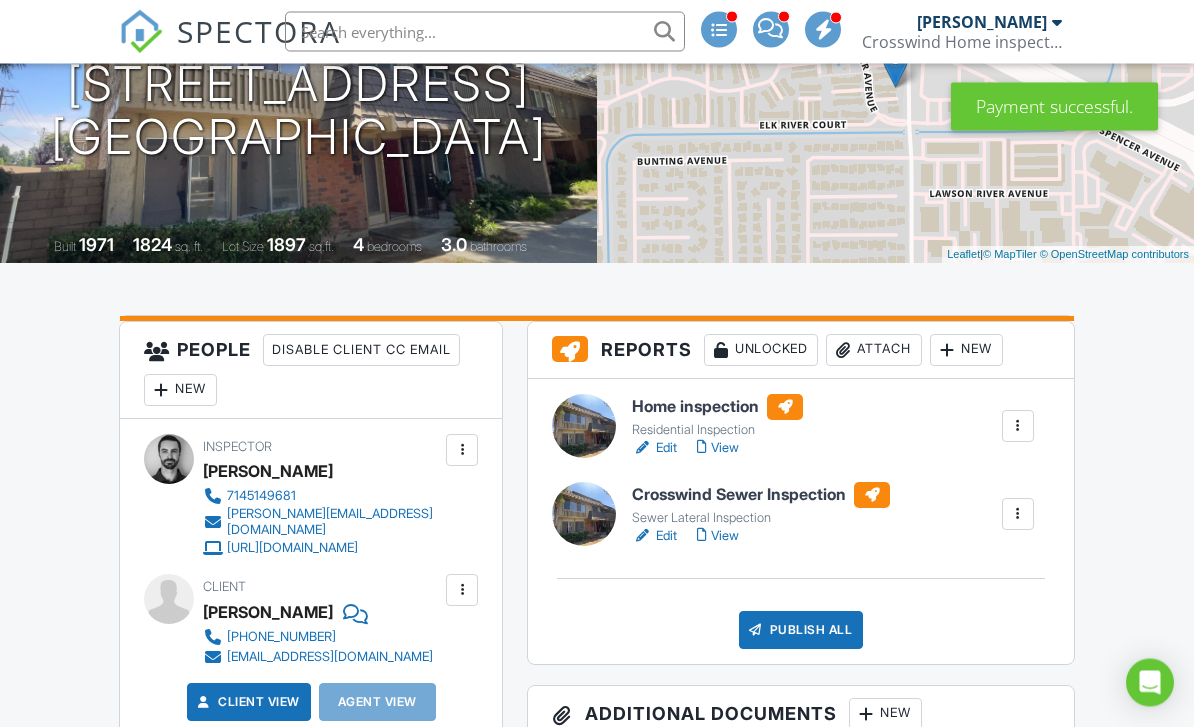 scroll, scrollTop: 312, scrollLeft: 0, axis: vertical 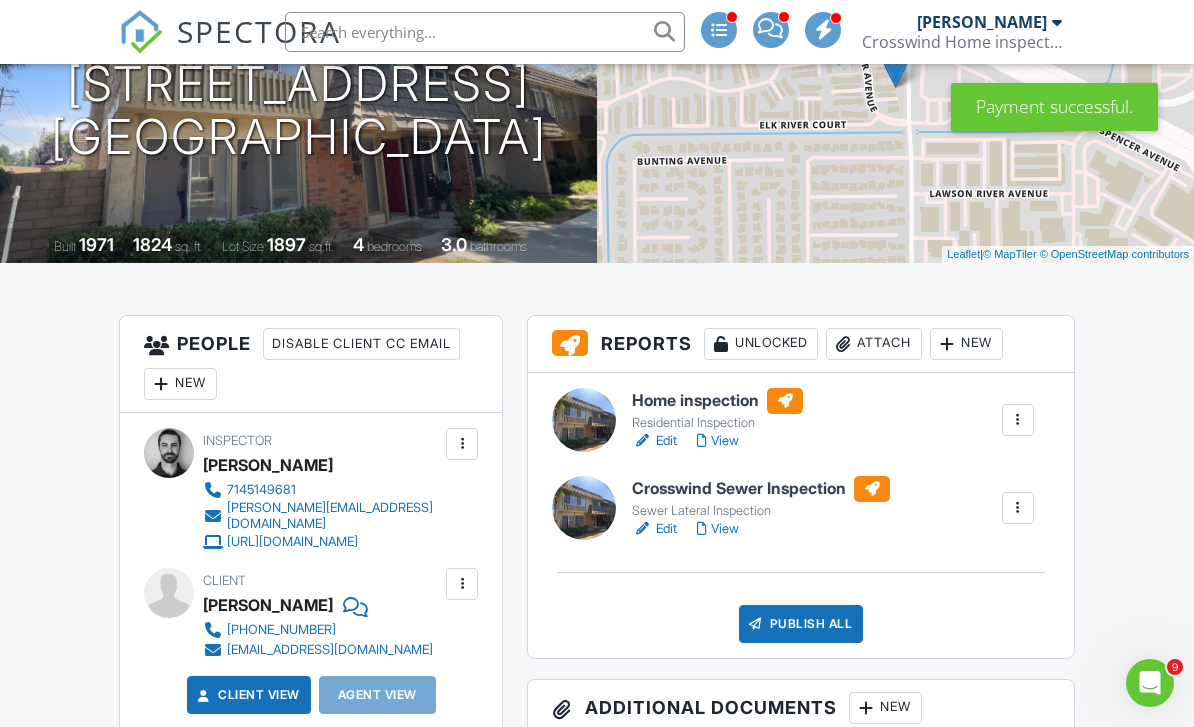 click on "View" at bounding box center (718, 529) 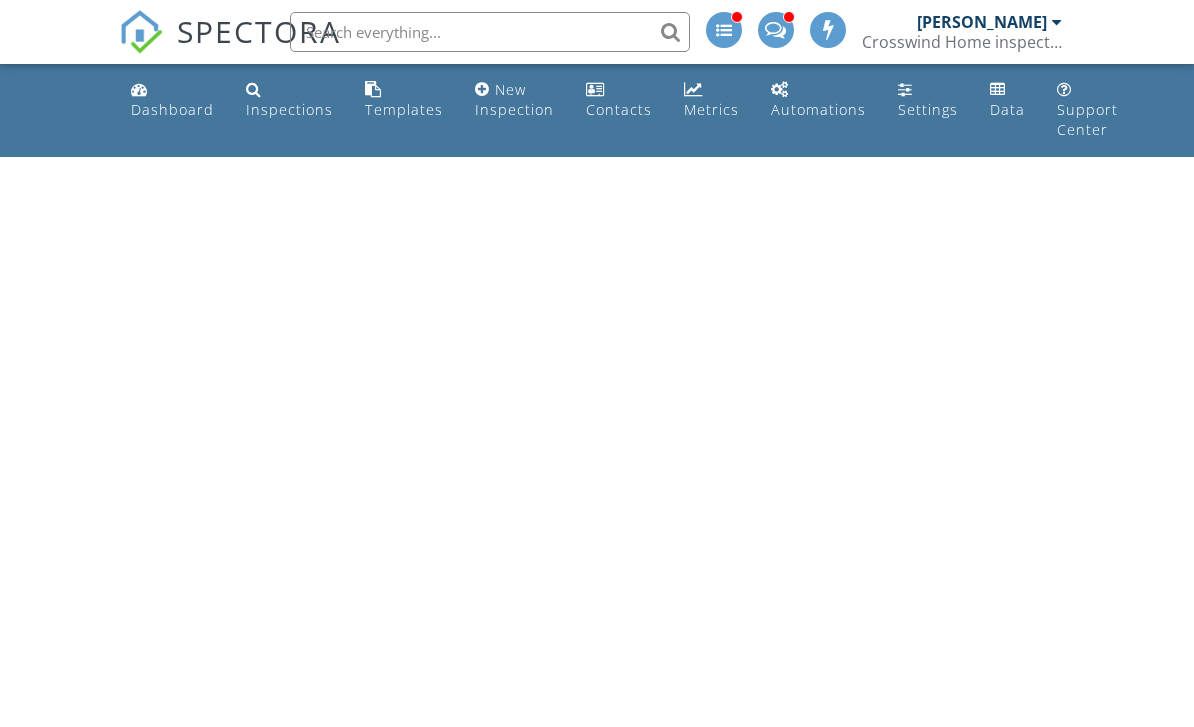 scroll, scrollTop: 0, scrollLeft: 0, axis: both 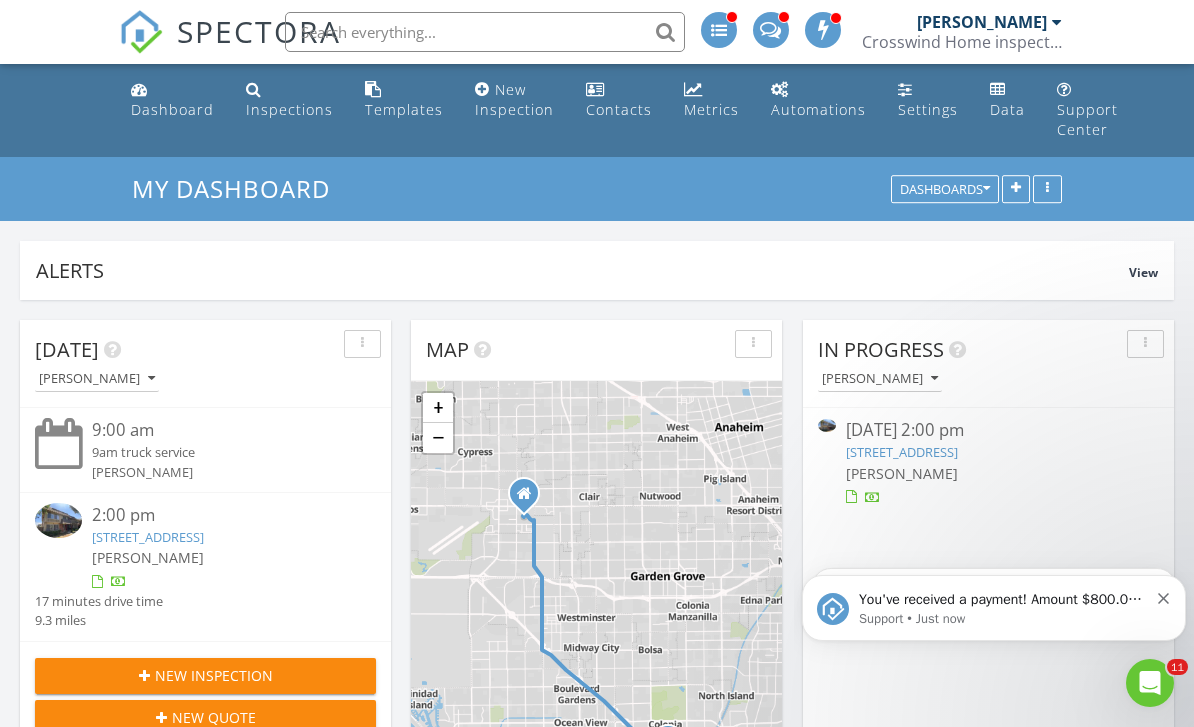 click on "10473 Smoke River Ct, Fountain Valley, CA 92708" at bounding box center [902, 452] 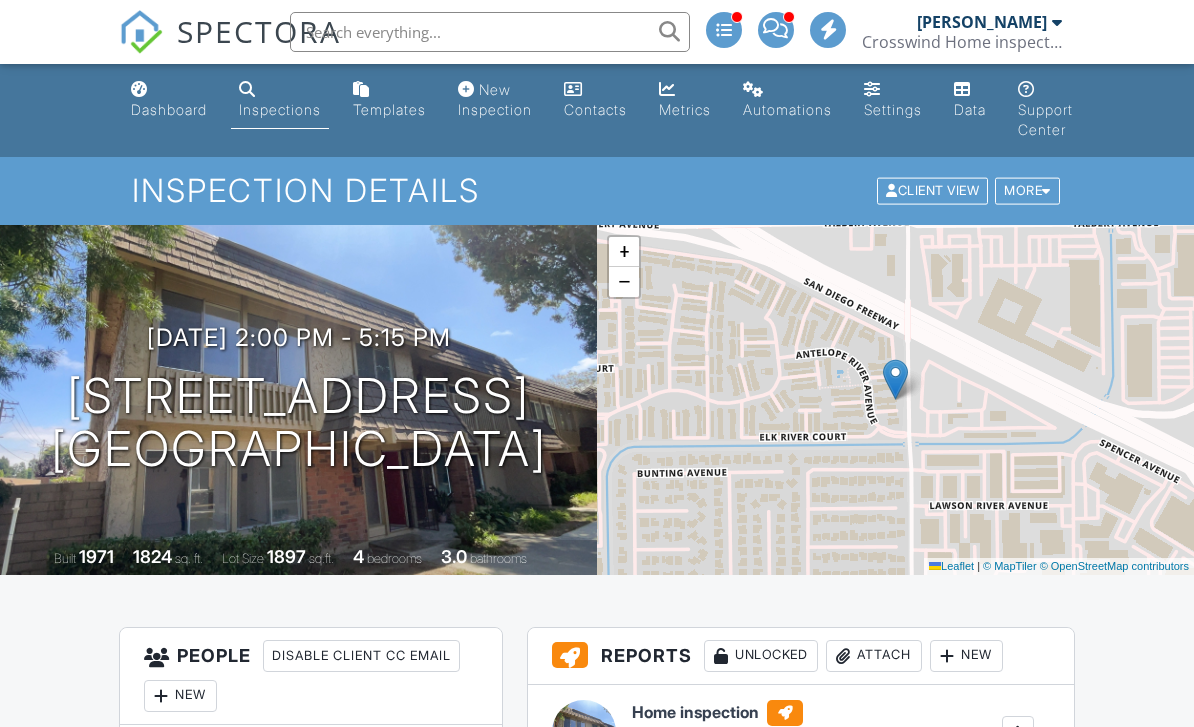 scroll, scrollTop: 160, scrollLeft: 0, axis: vertical 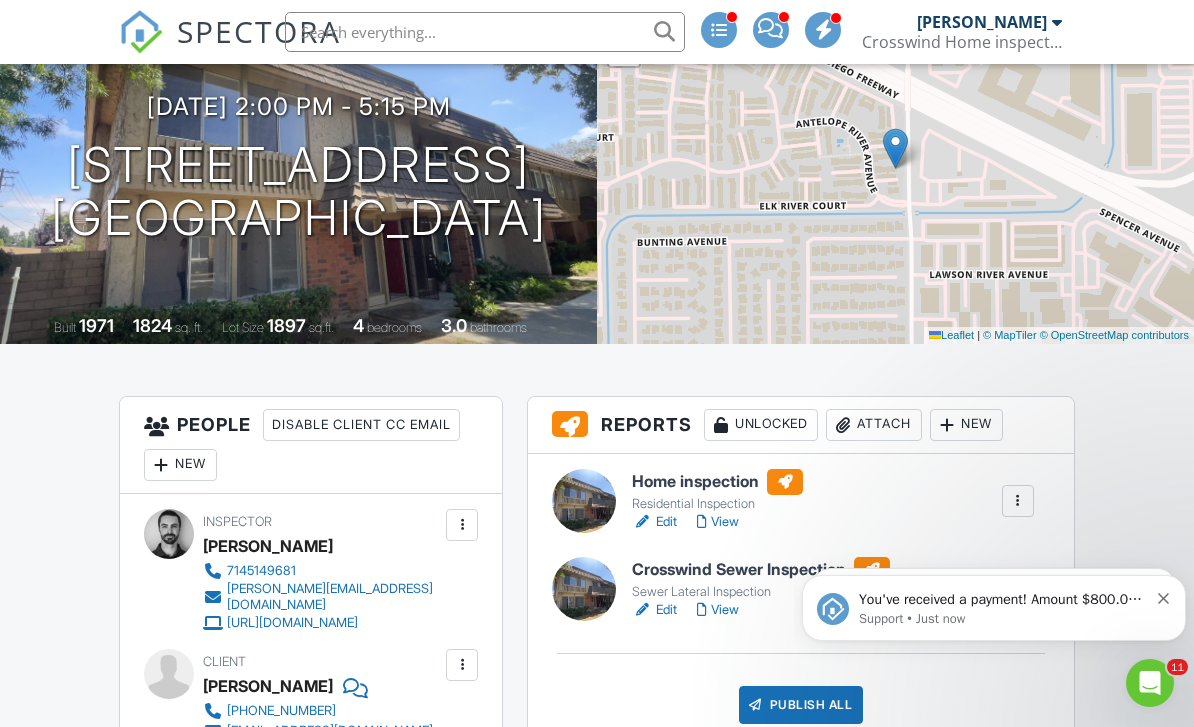 click on "View" at bounding box center (718, 610) 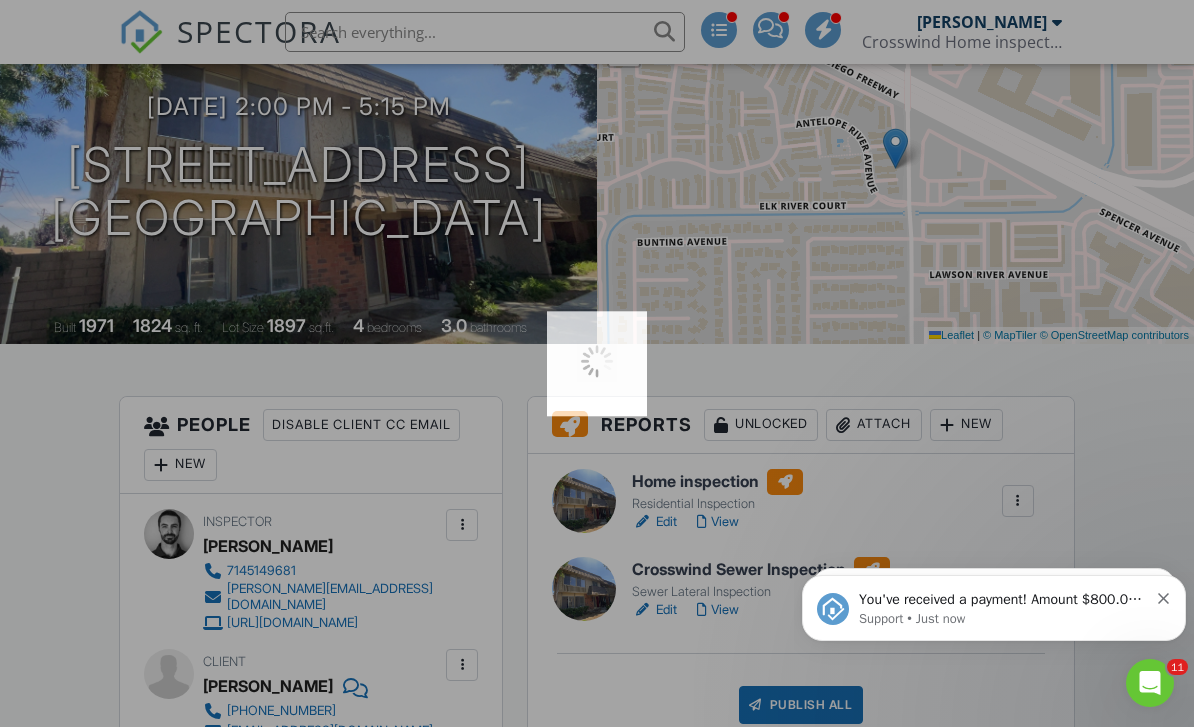 scroll, scrollTop: 295, scrollLeft: 0, axis: vertical 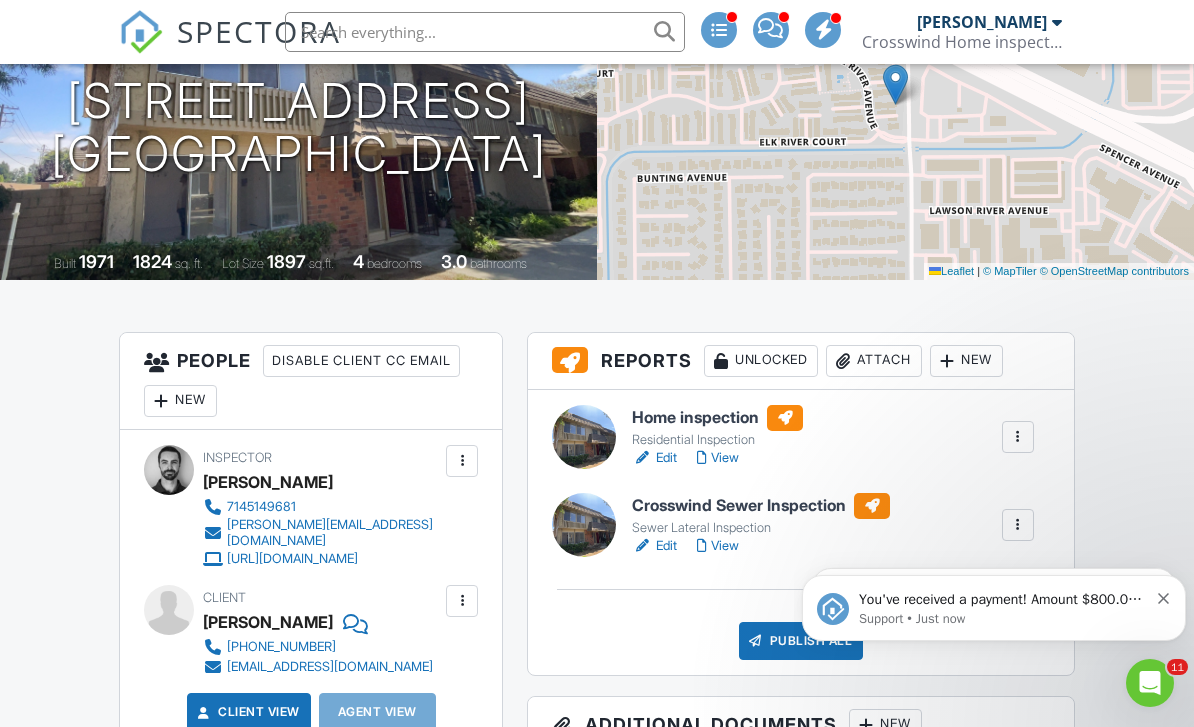 click on "Publish All" at bounding box center (801, 641) 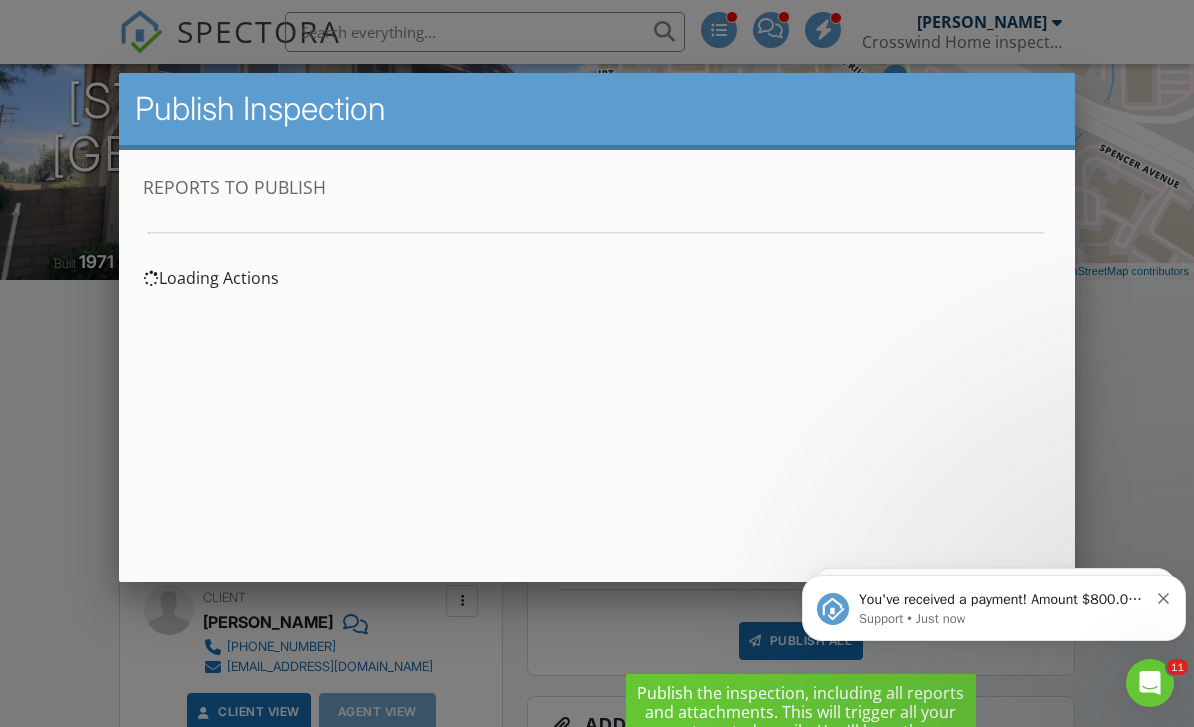 scroll, scrollTop: 0, scrollLeft: 0, axis: both 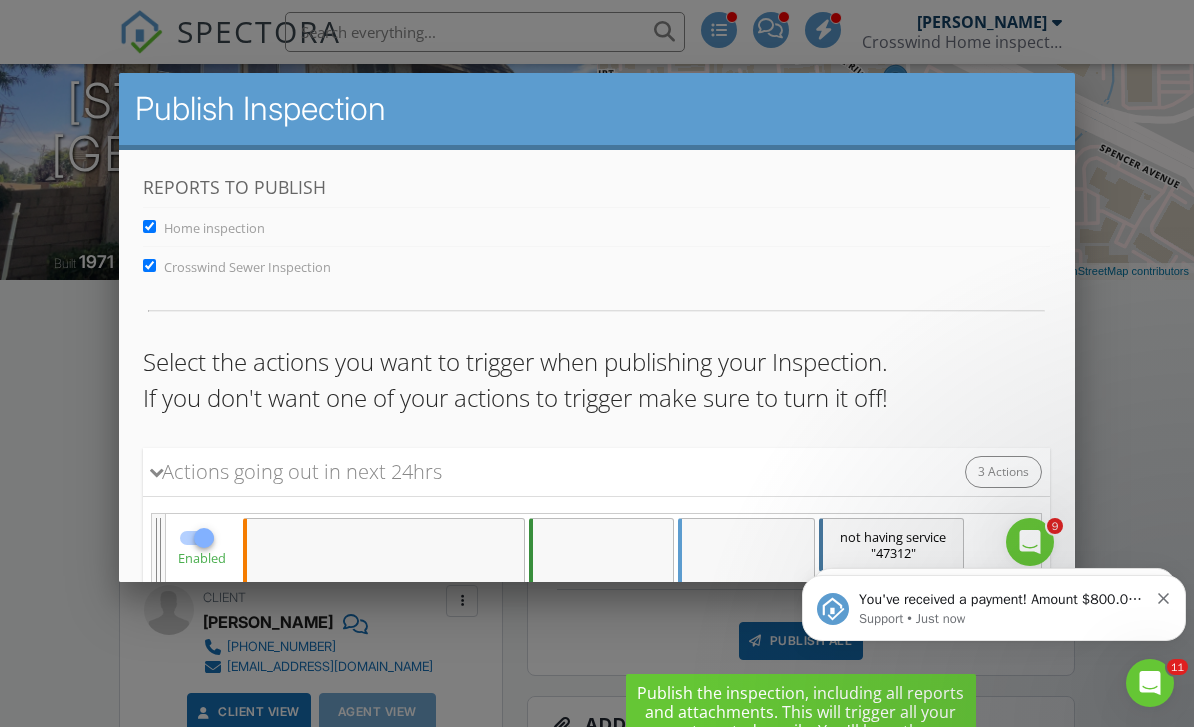 click at bounding box center (597, 354) 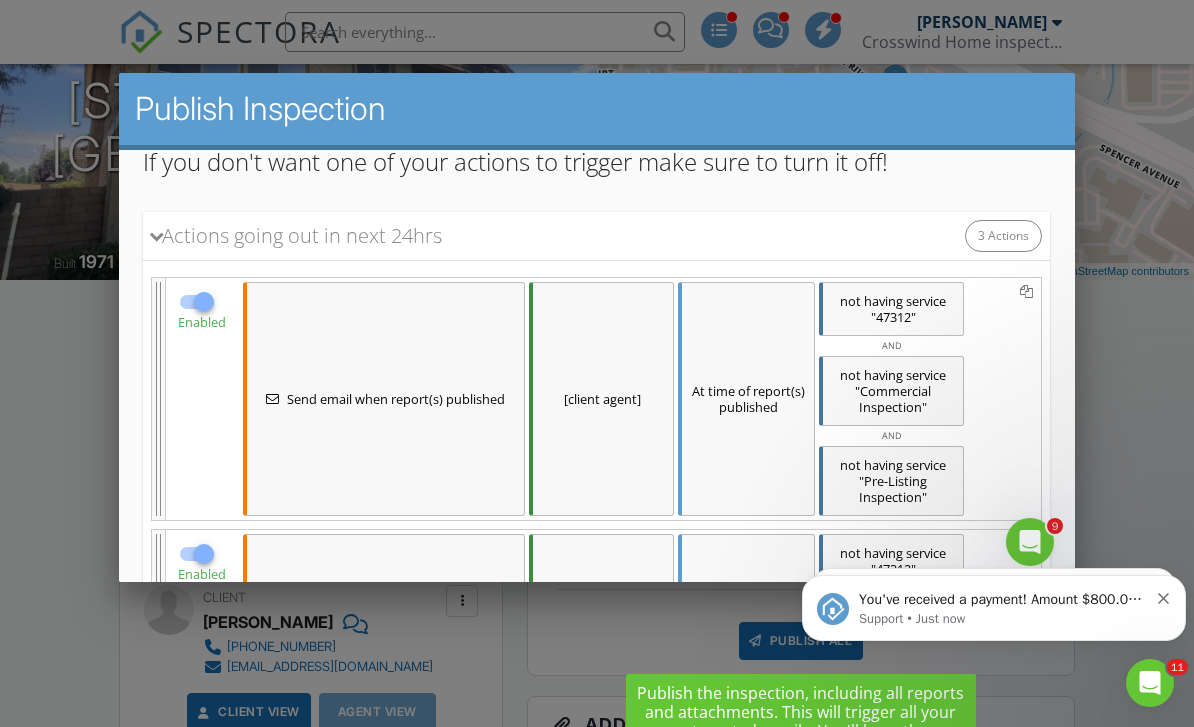 scroll, scrollTop: 283, scrollLeft: 0, axis: vertical 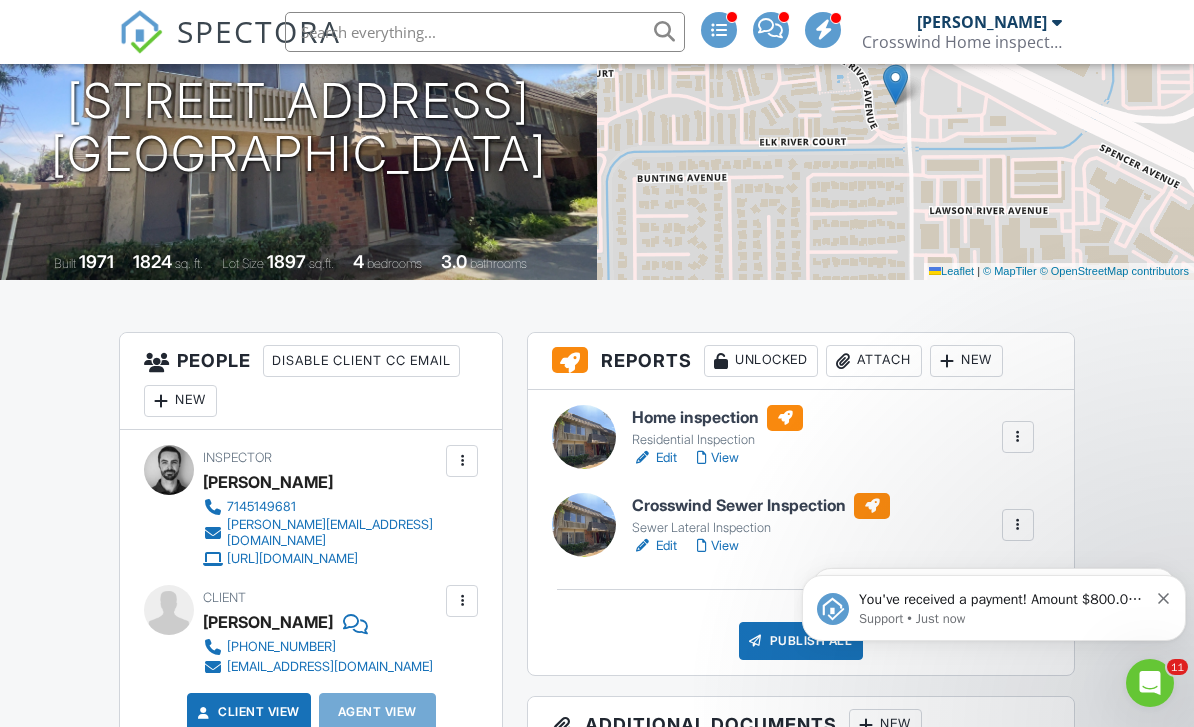 click on "Publish All" at bounding box center [801, 641] 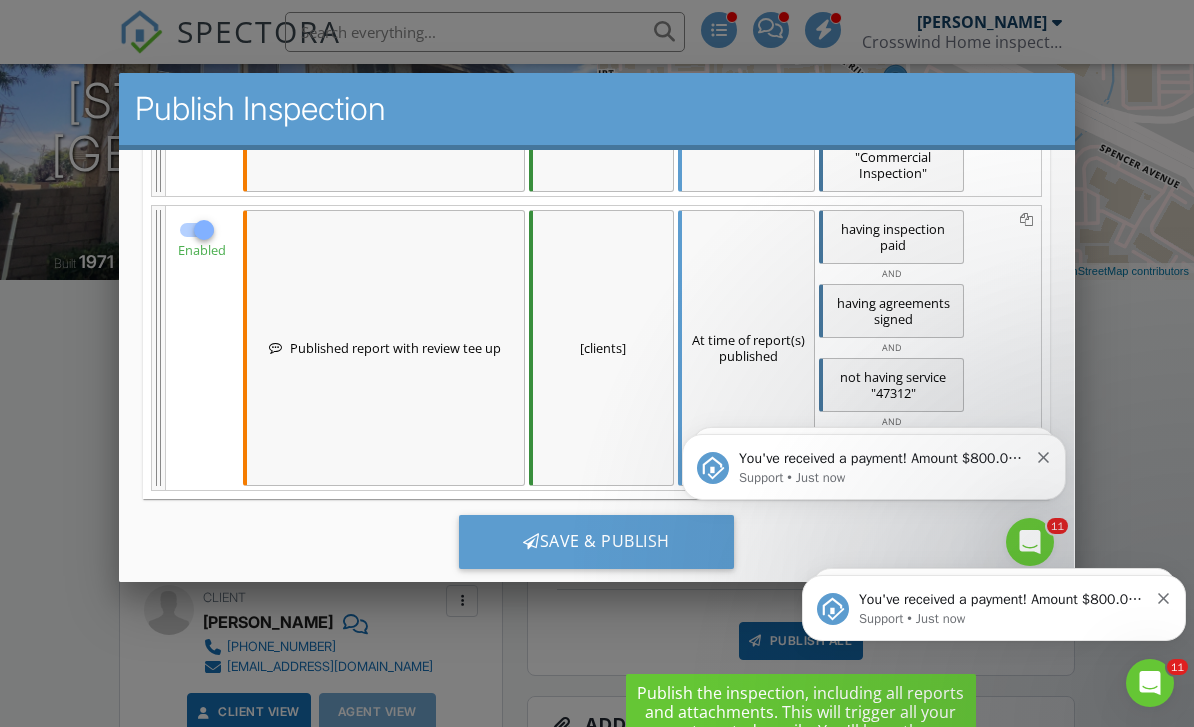 scroll, scrollTop: 811, scrollLeft: 0, axis: vertical 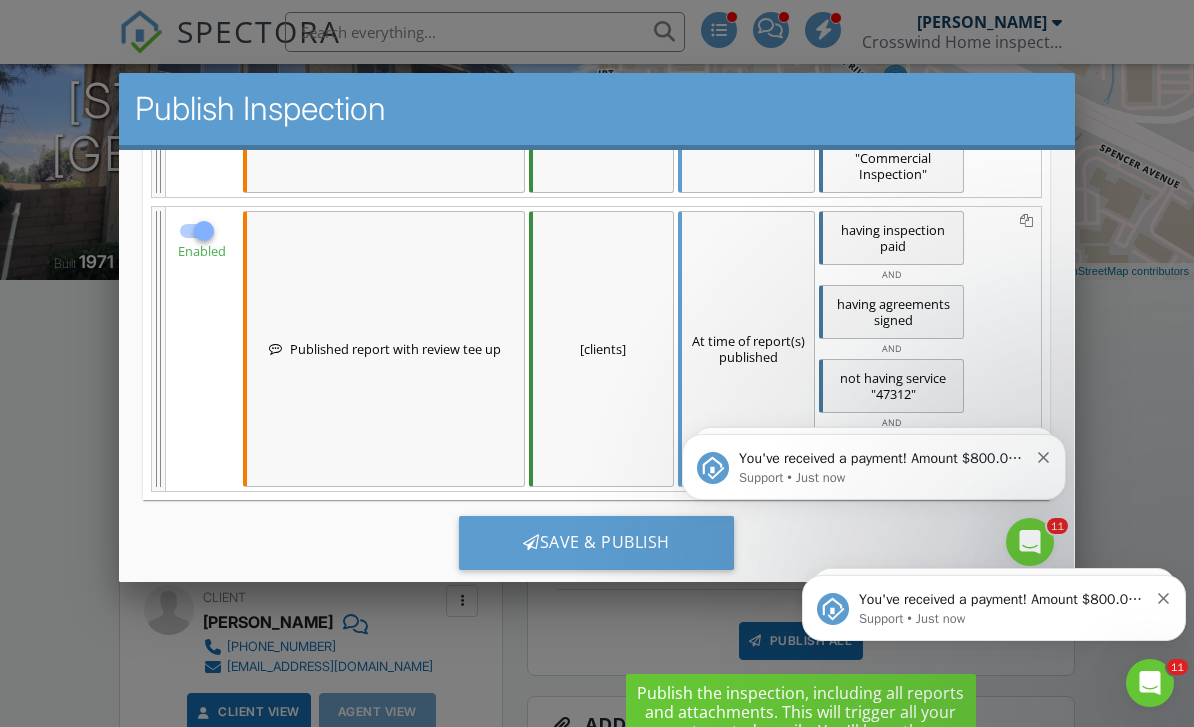 click on "Save & Publish" at bounding box center [596, 542] 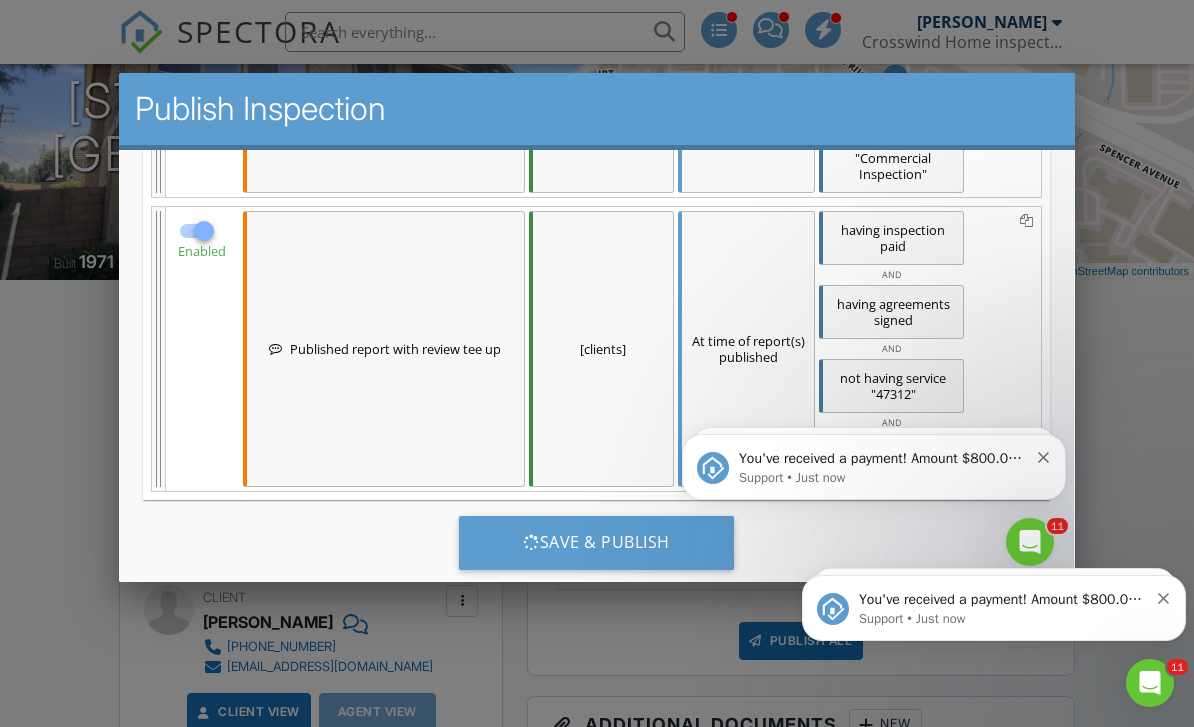 click at bounding box center (1044, 454) 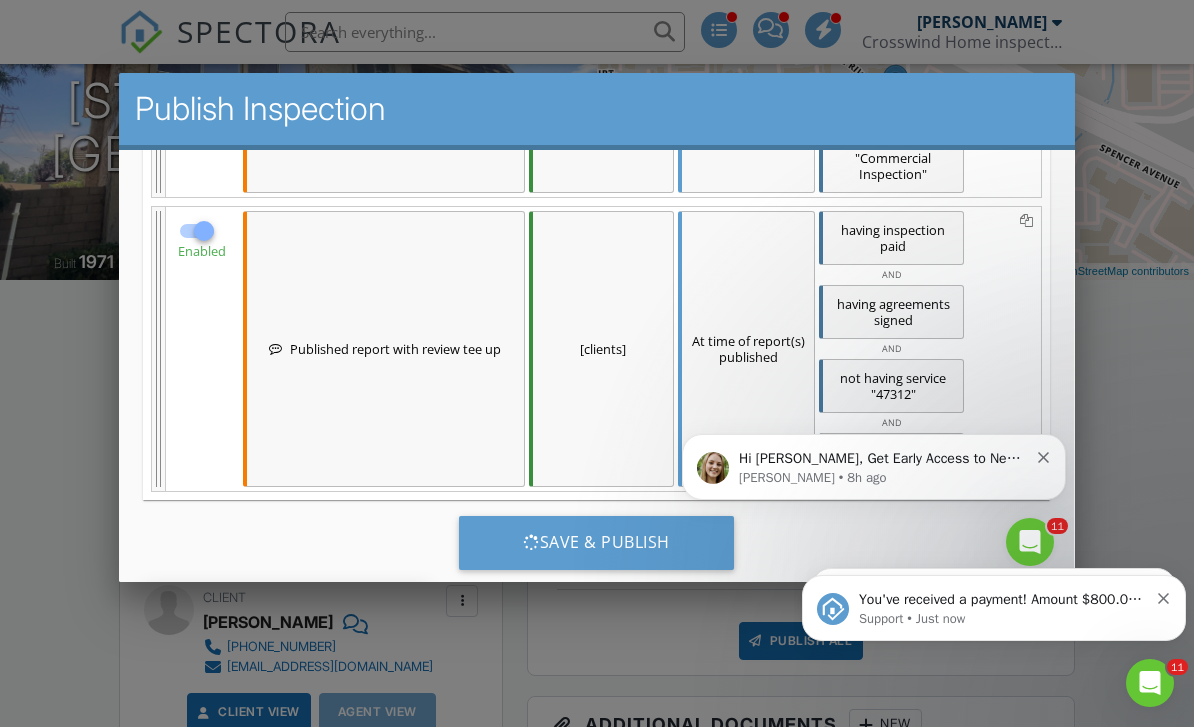 click on "Hi Eric, Get Early Access to New Report Writing Features &amp; Updates Want to be the first to try Spectora’s latest updates? Join our early access group and be the first to use new features before they’re released. Features and updates coming soon that you will get early access to include: Update: The upgraded Rapid Fire Camera, New: Photo preview before adding images to a report, New: The .5 camera lens Megan • 8h ago" at bounding box center (874, 466) 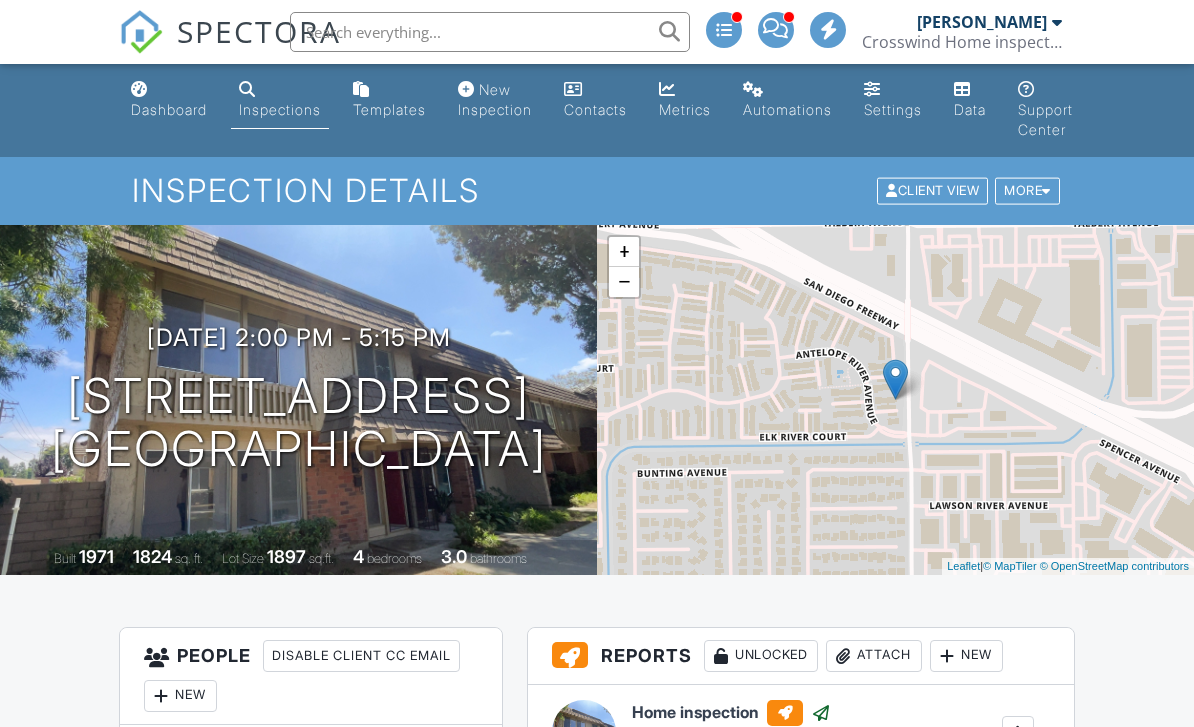 scroll, scrollTop: 0, scrollLeft: 0, axis: both 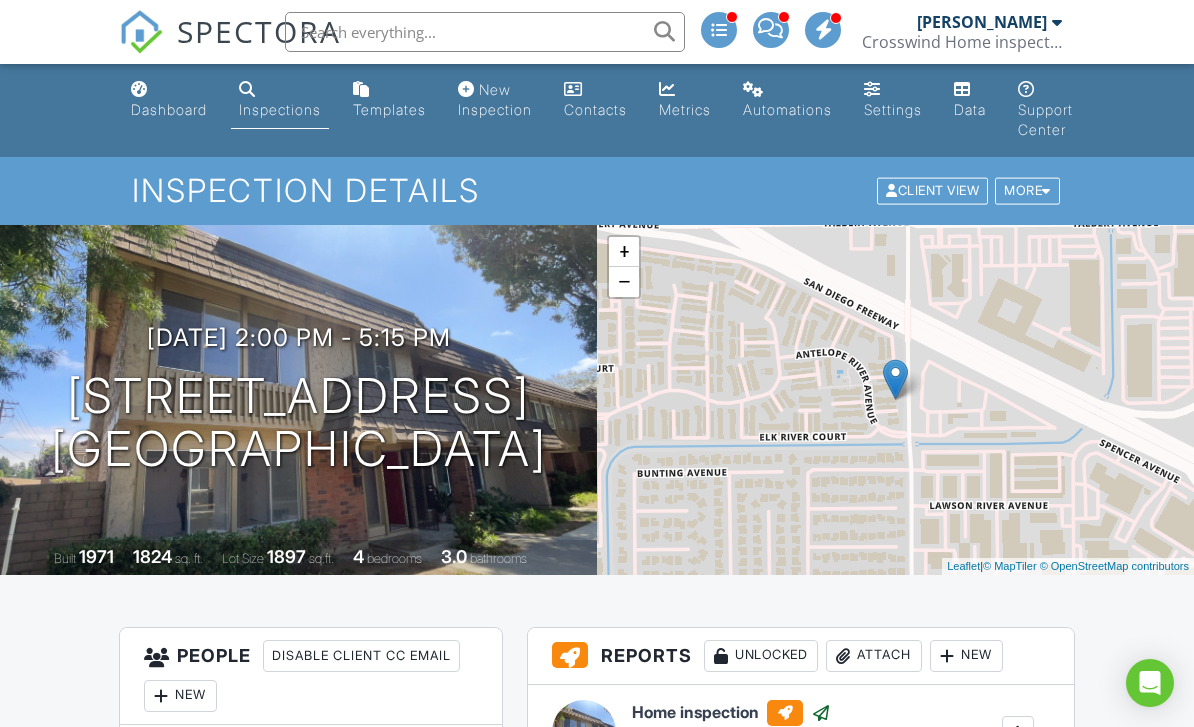 click on "Metrics" at bounding box center (685, 100) 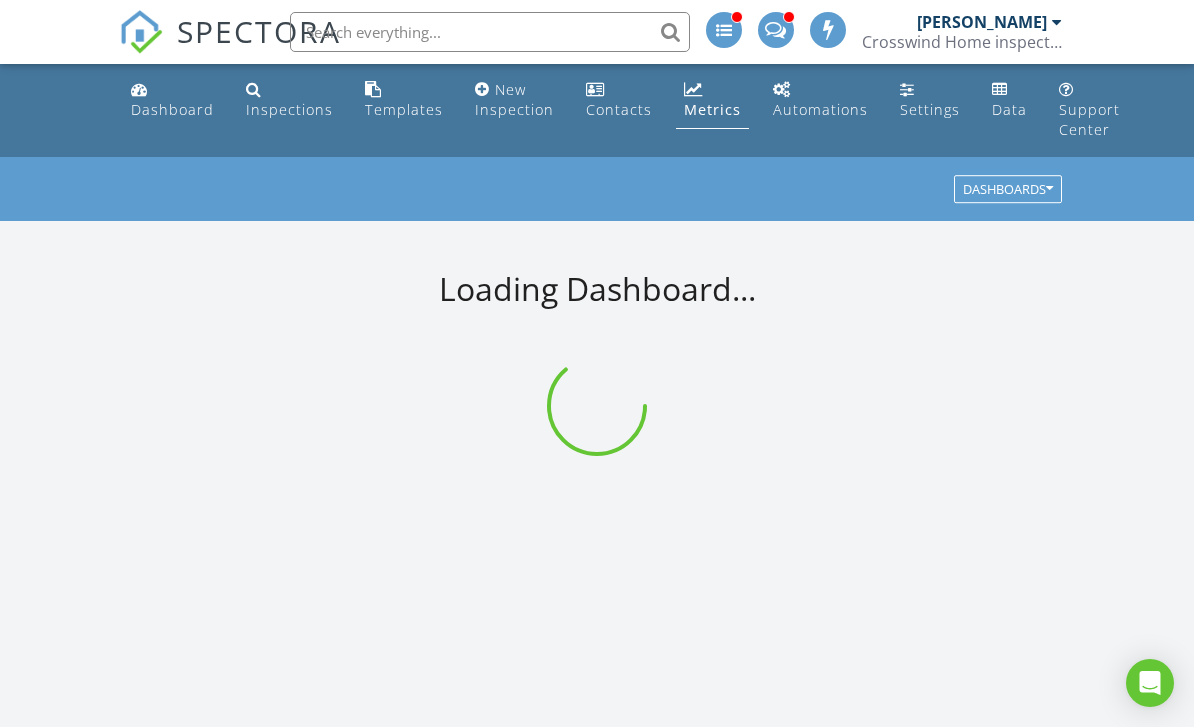 scroll, scrollTop: 0, scrollLeft: 0, axis: both 